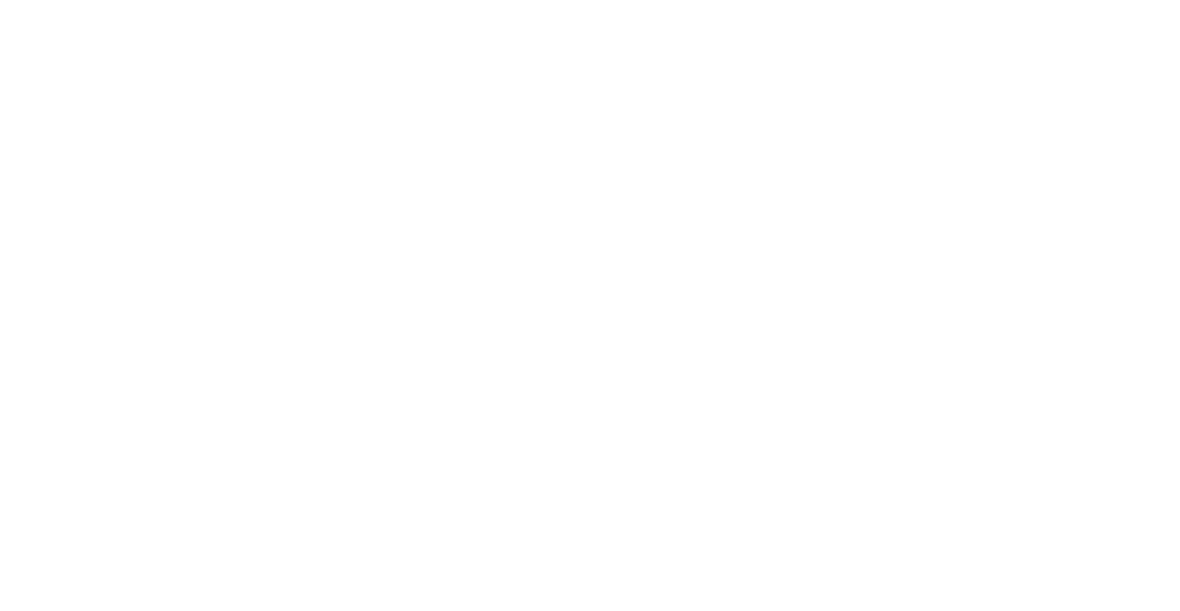scroll, scrollTop: 0, scrollLeft: 0, axis: both 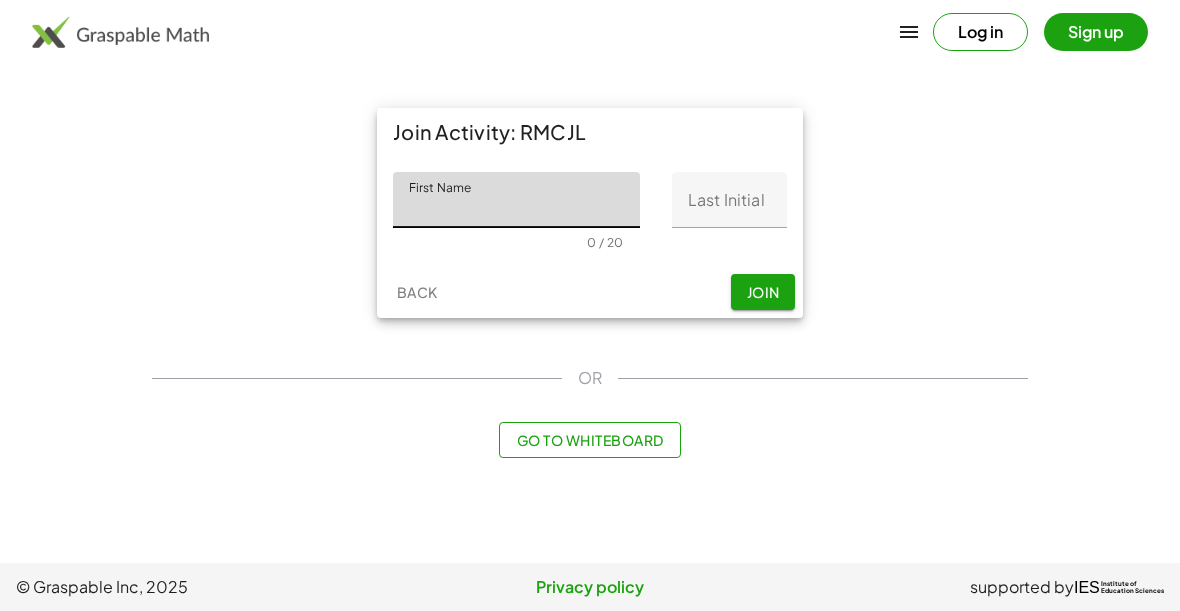 click on "First Name" 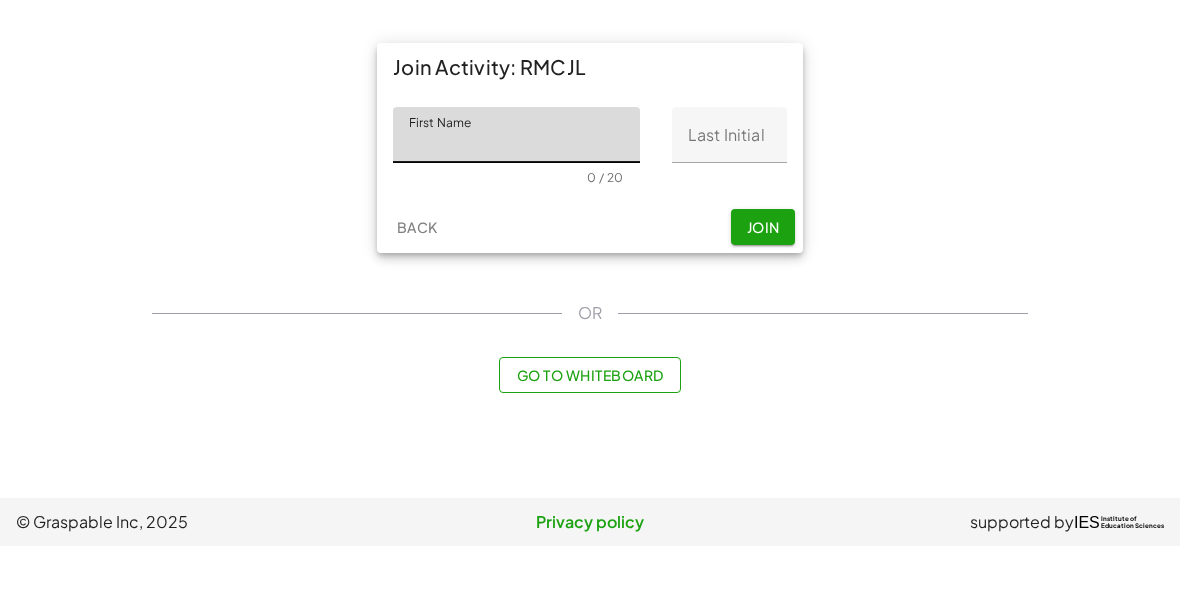type on "*" 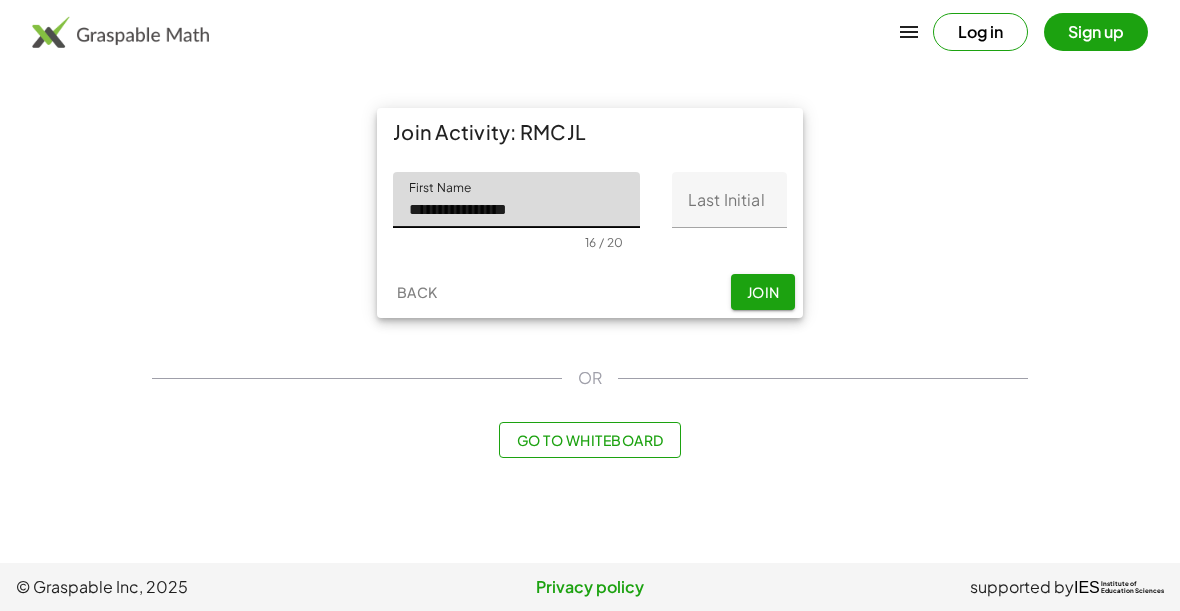 type on "**********" 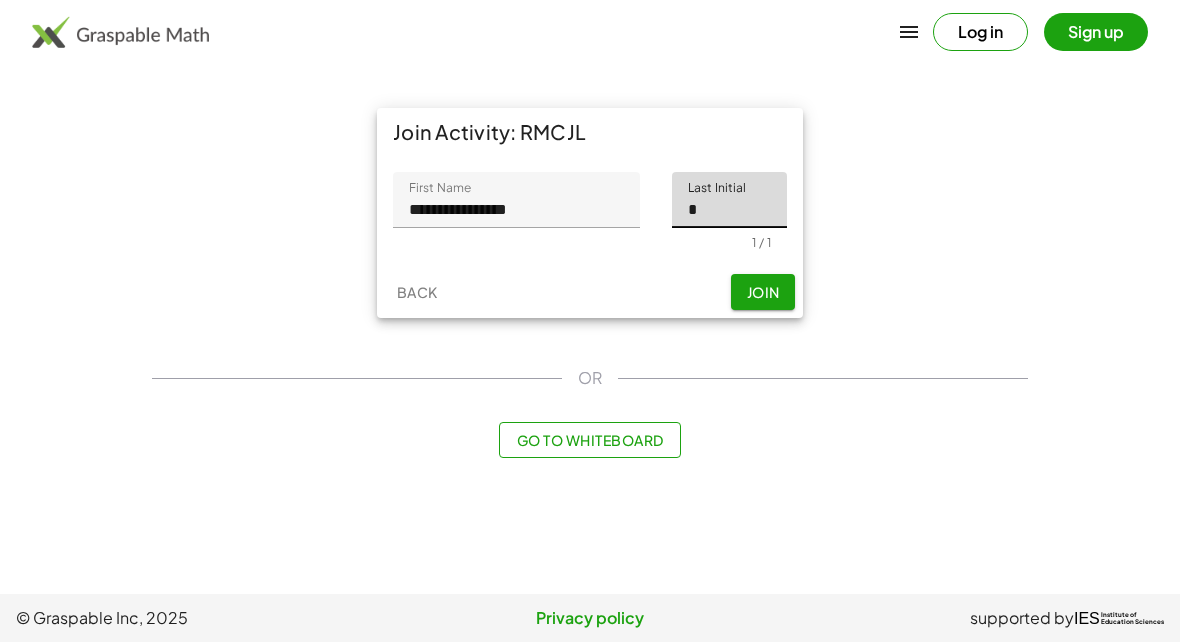 type on "*" 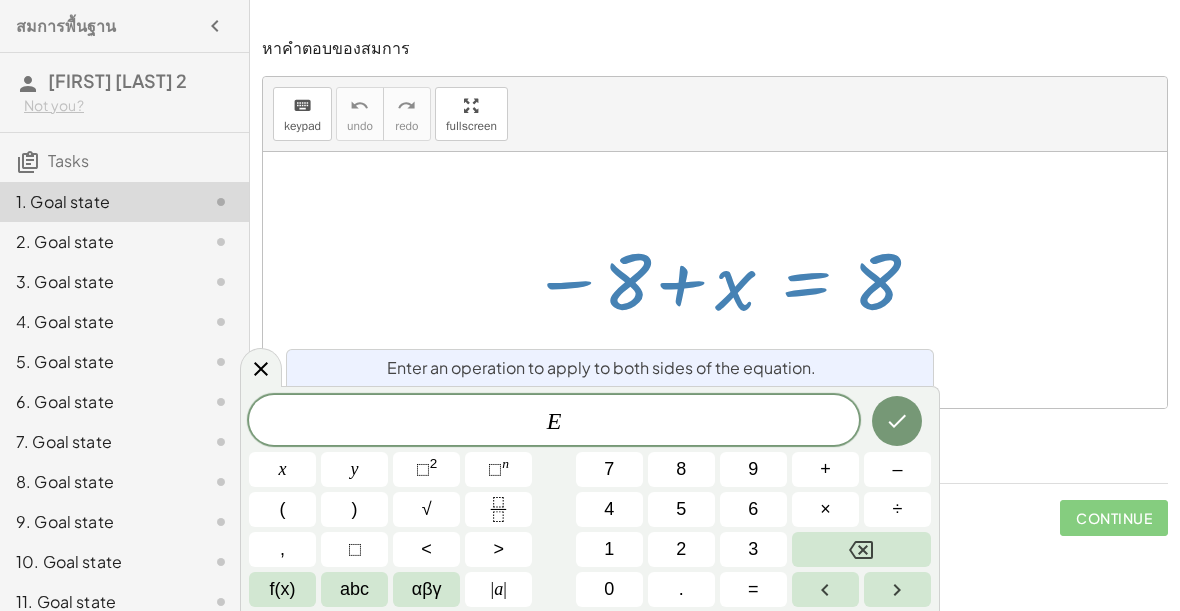 click on "–" at bounding box center [897, 469] 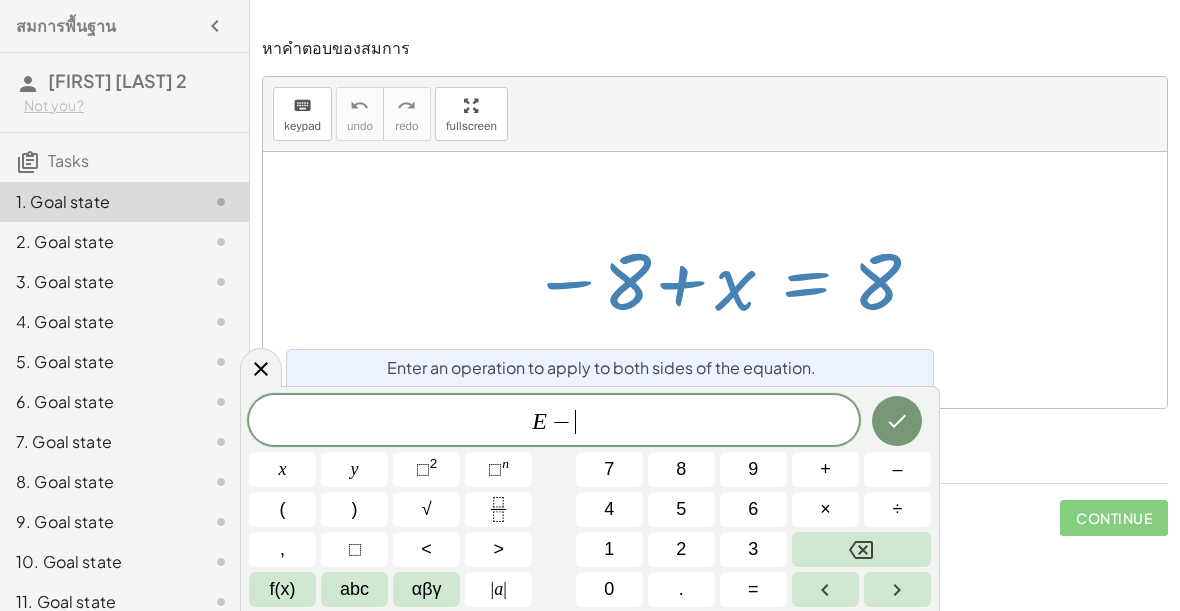 click at bounding box center [861, 549] 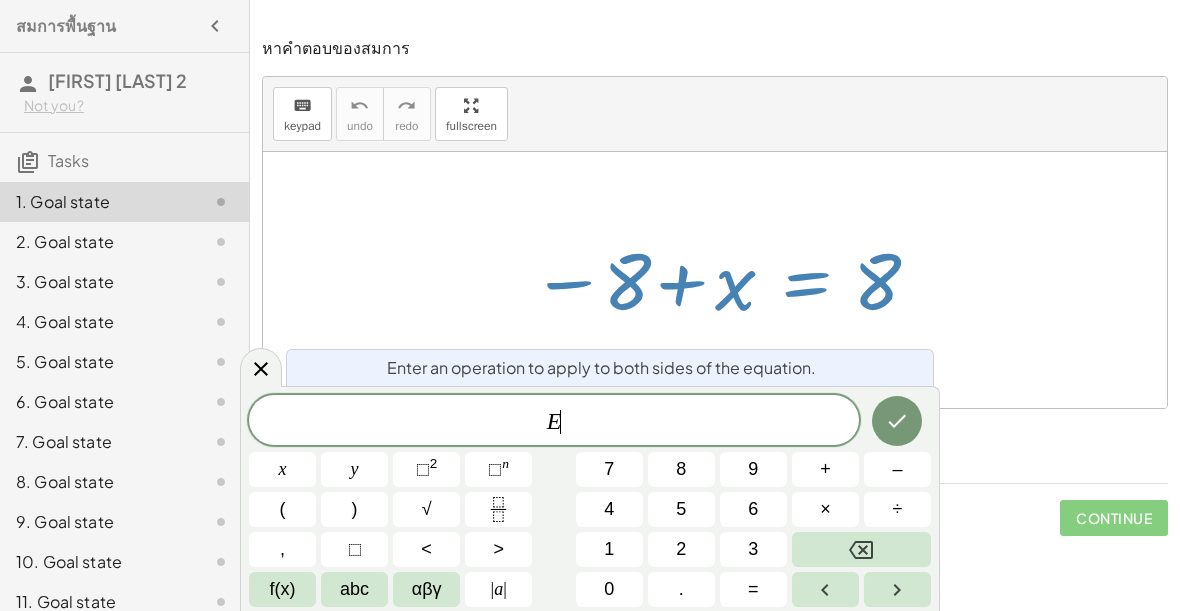click on "+" at bounding box center (825, 469) 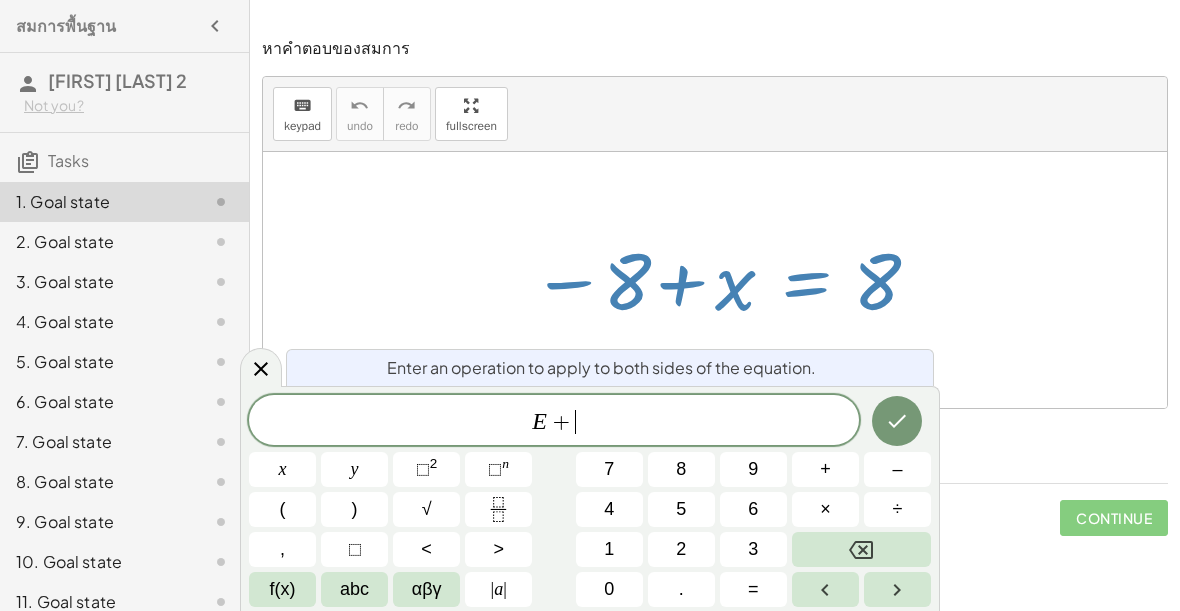click on "8" at bounding box center [681, 469] 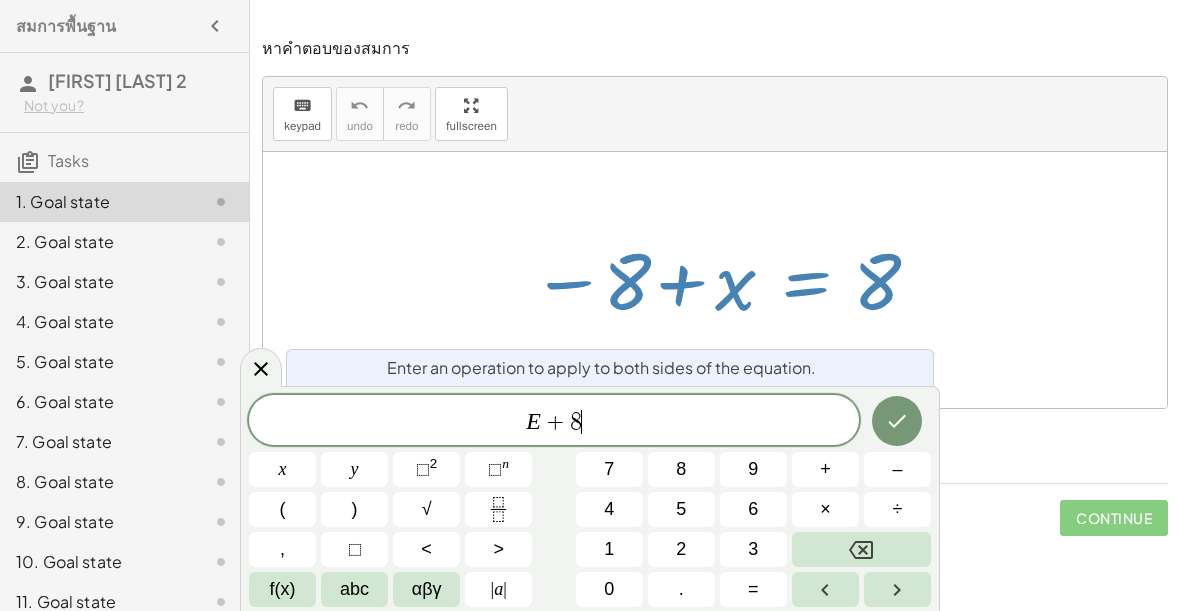 click 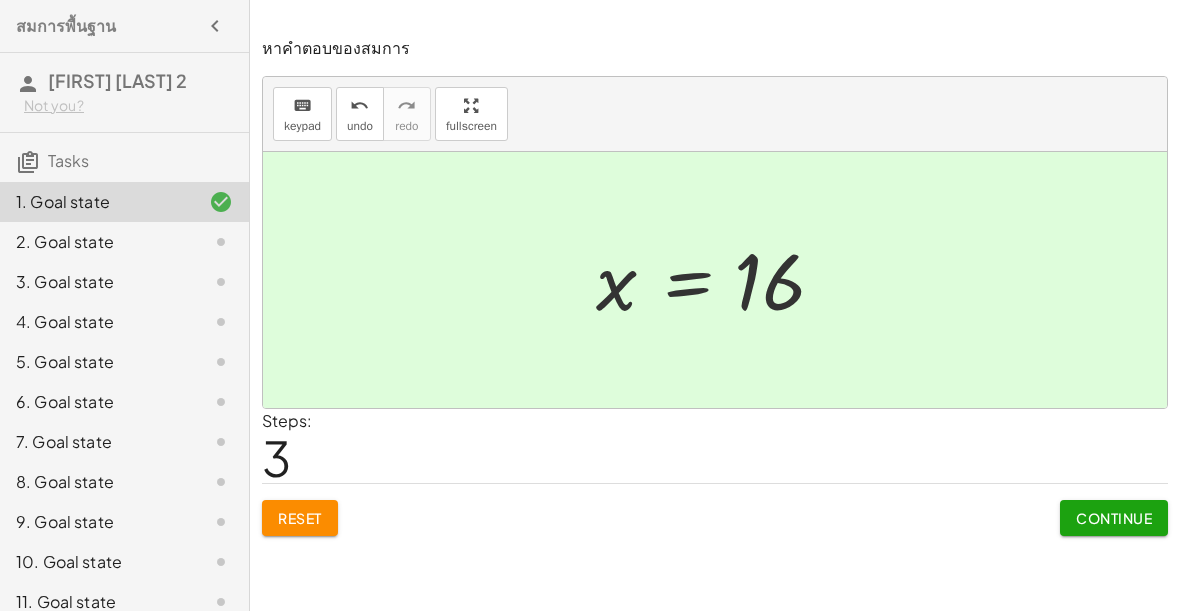 click on "Continue" at bounding box center (1114, 518) 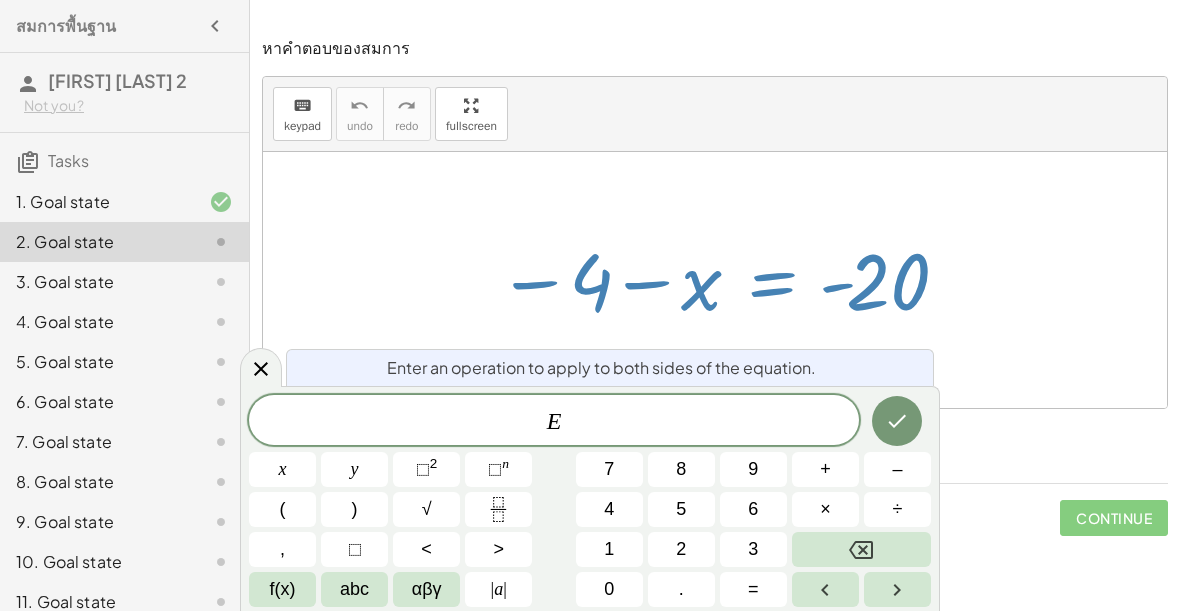 click on "+" at bounding box center (825, 469) 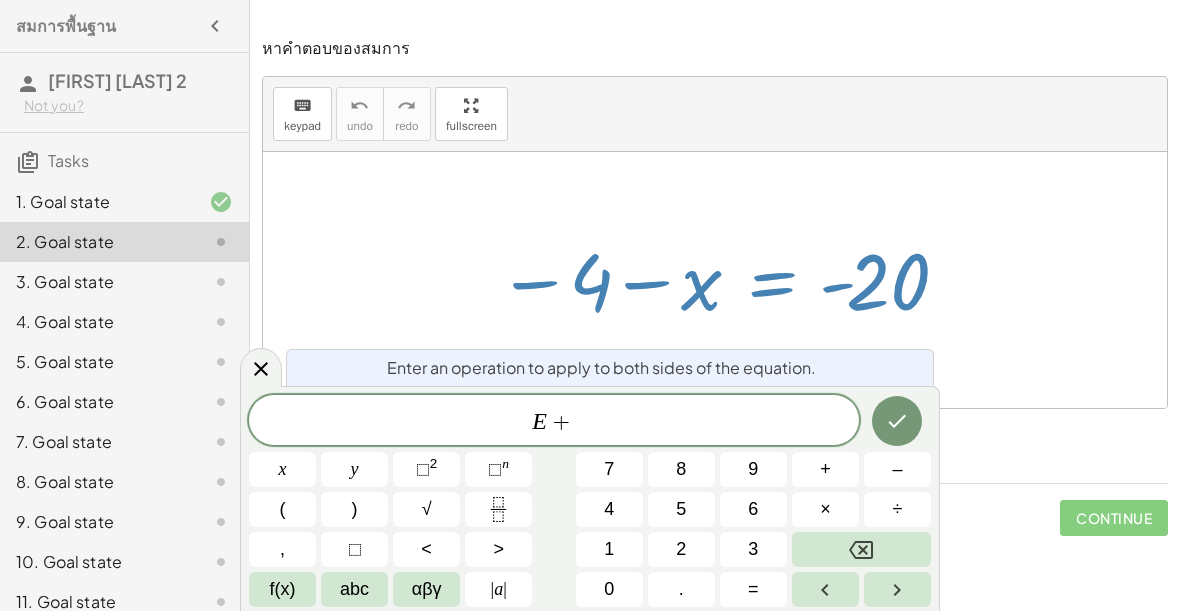 click on "4" at bounding box center [609, 509] 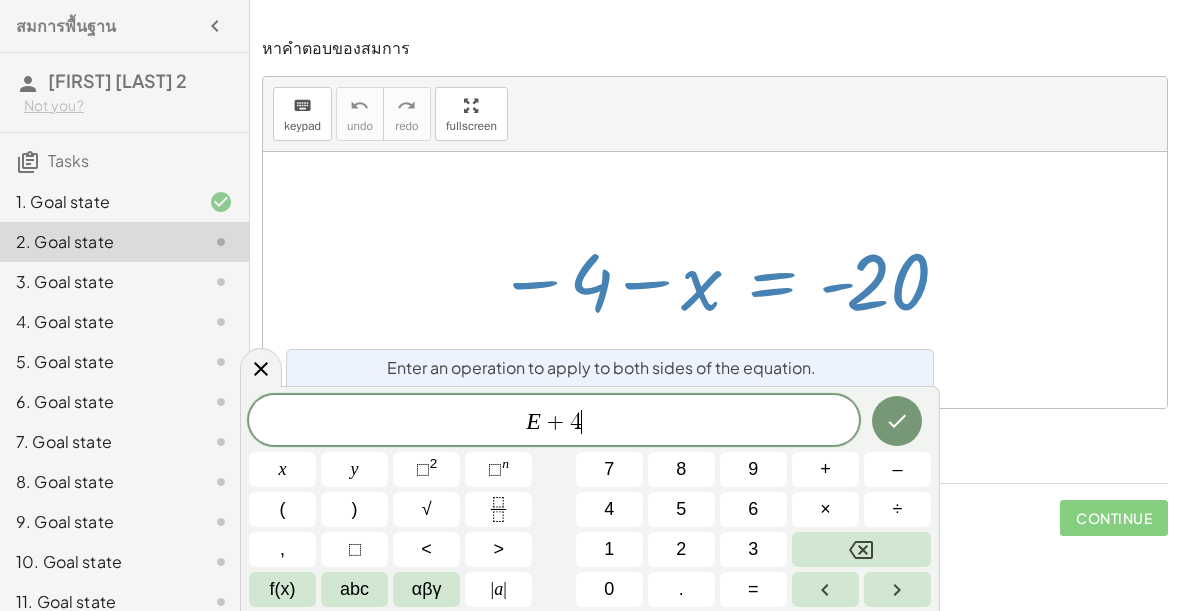 click at bounding box center [897, 421] 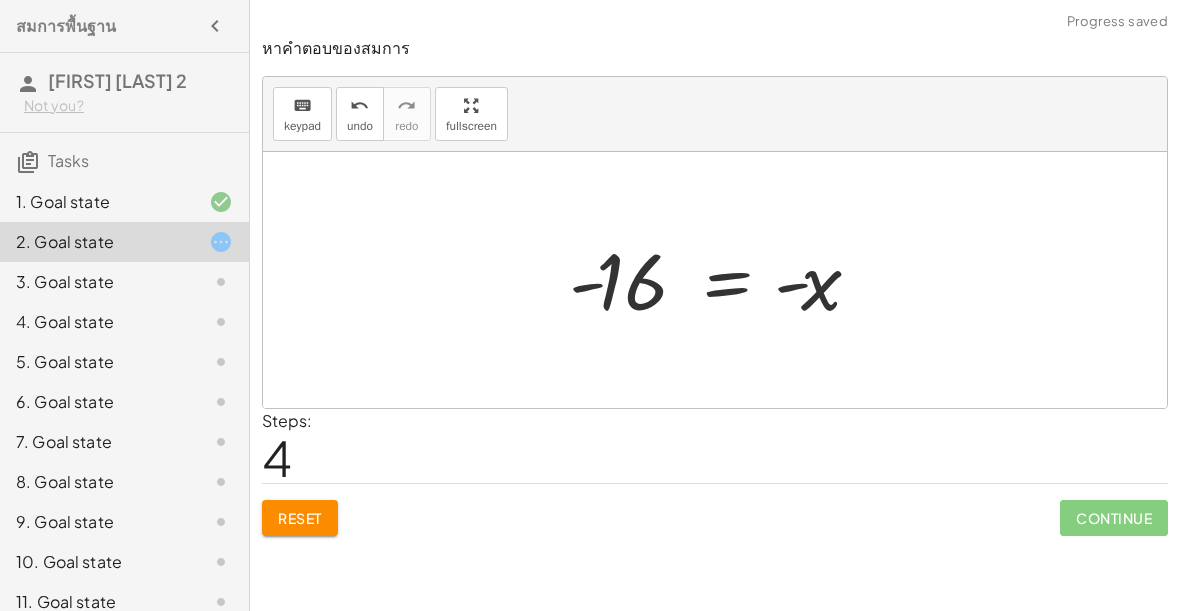 click on "Reset" 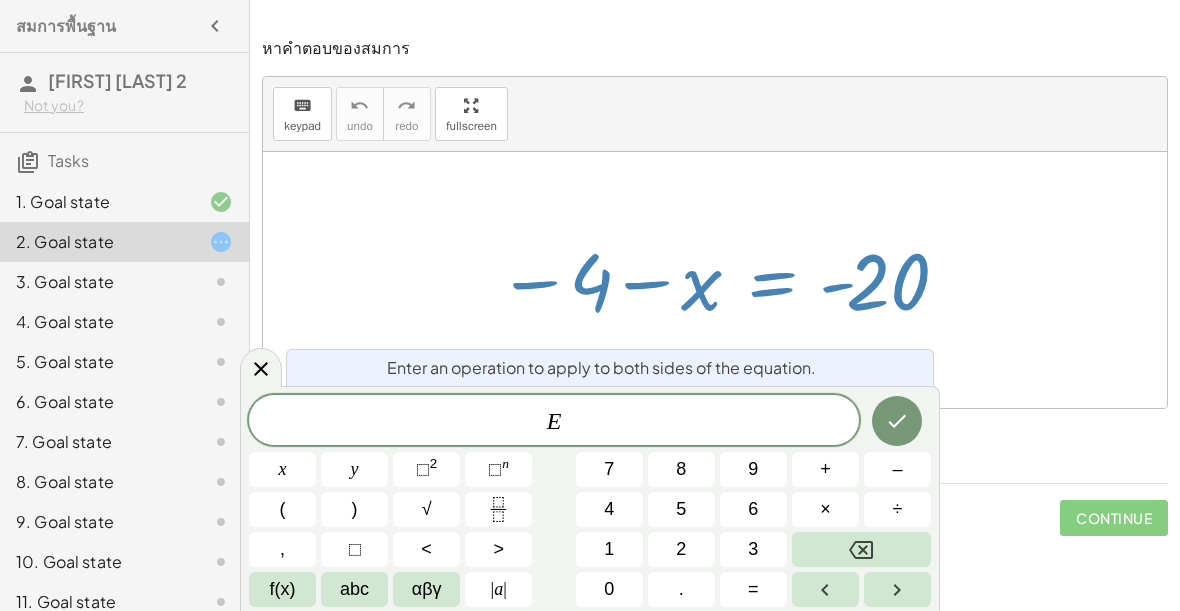 click on "+" at bounding box center [825, 469] 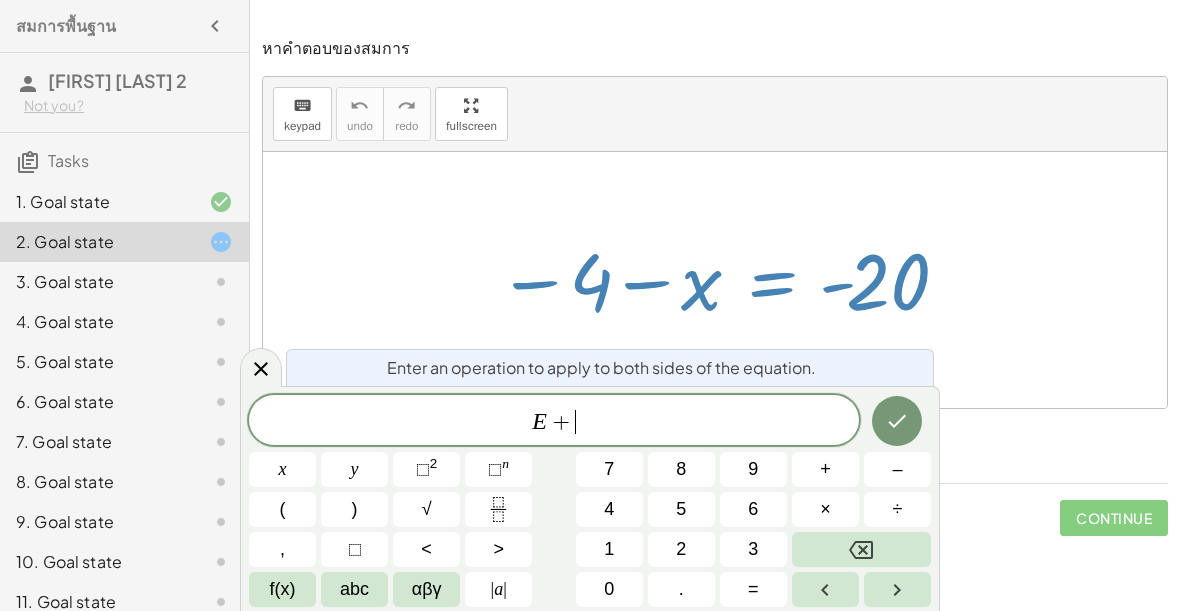 click on "4" at bounding box center [609, 509] 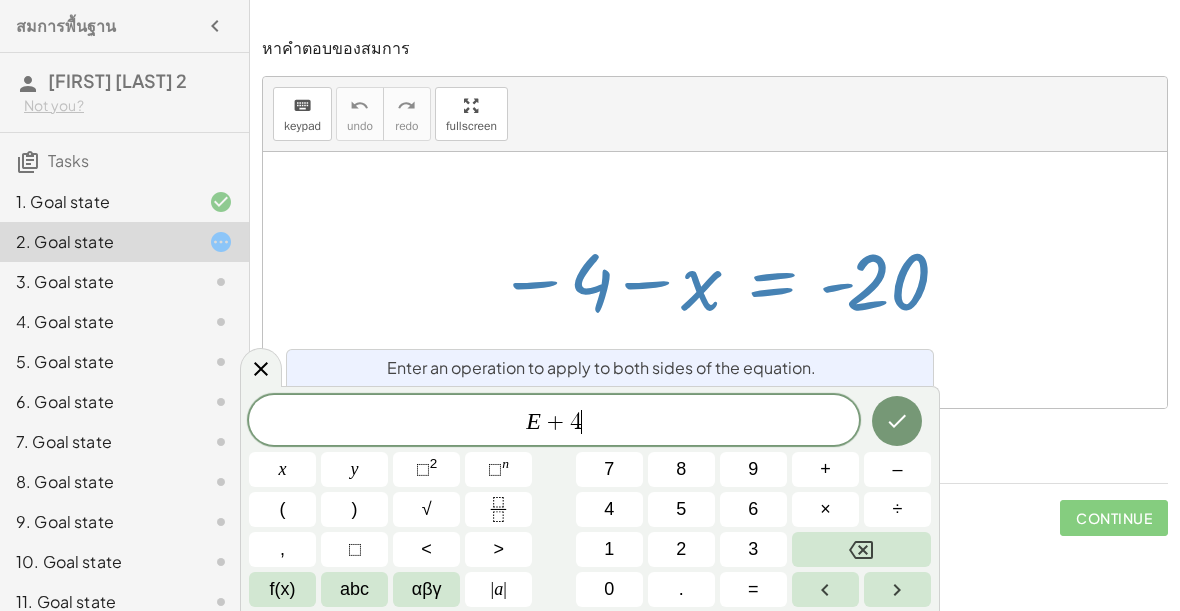 click on "–" at bounding box center (897, 469) 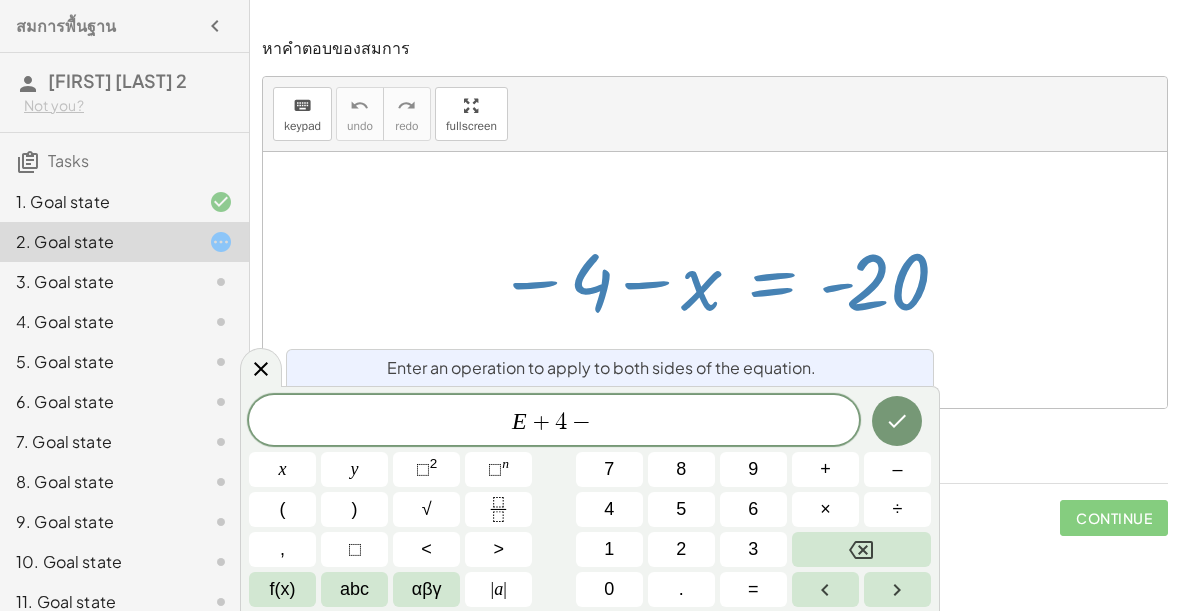 click 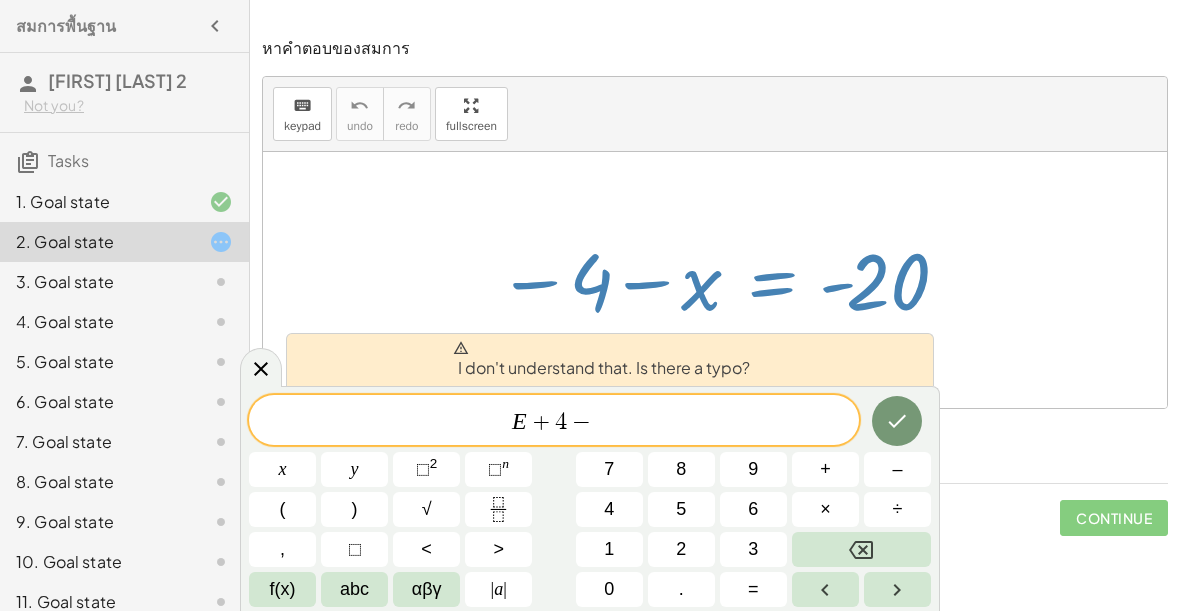click at bounding box center [861, 549] 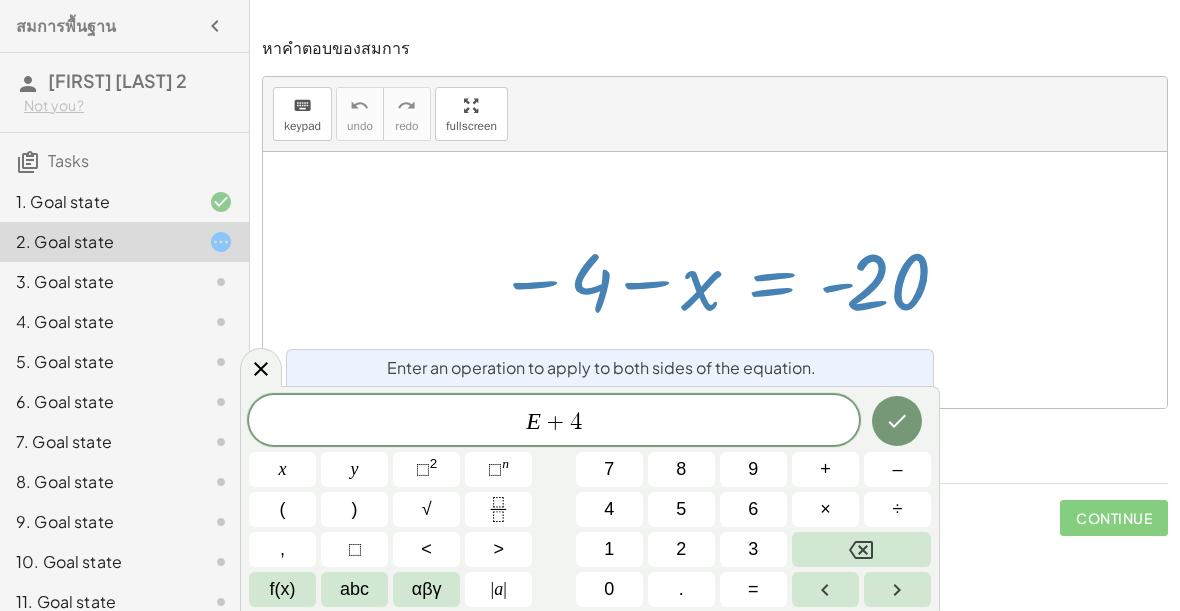 click at bounding box center [897, 421] 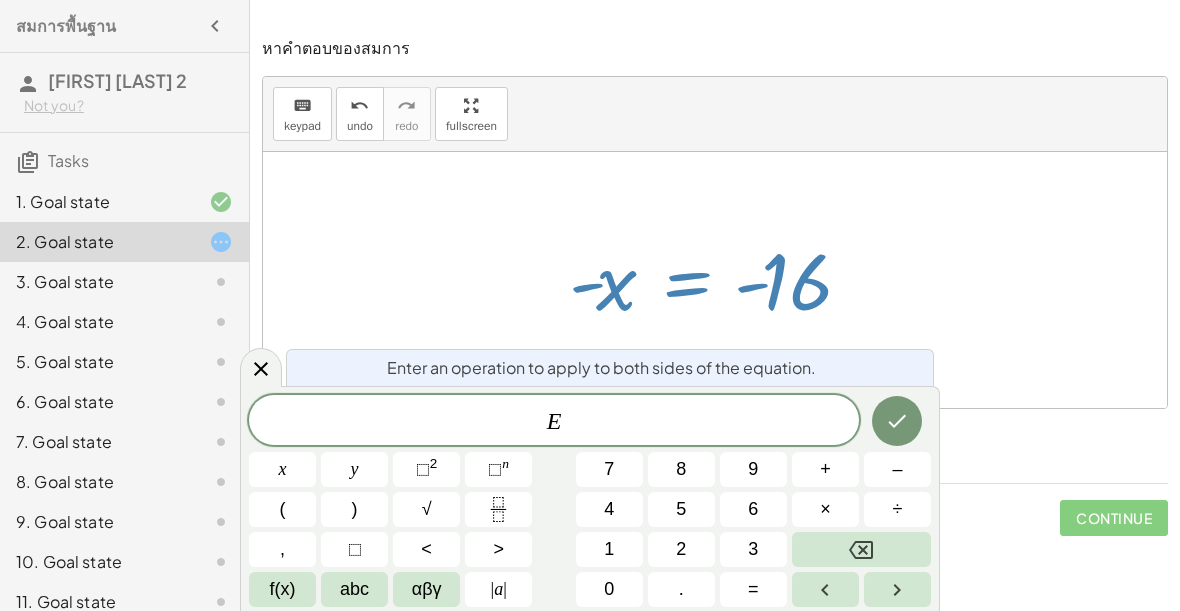 click on "×" at bounding box center (825, 509) 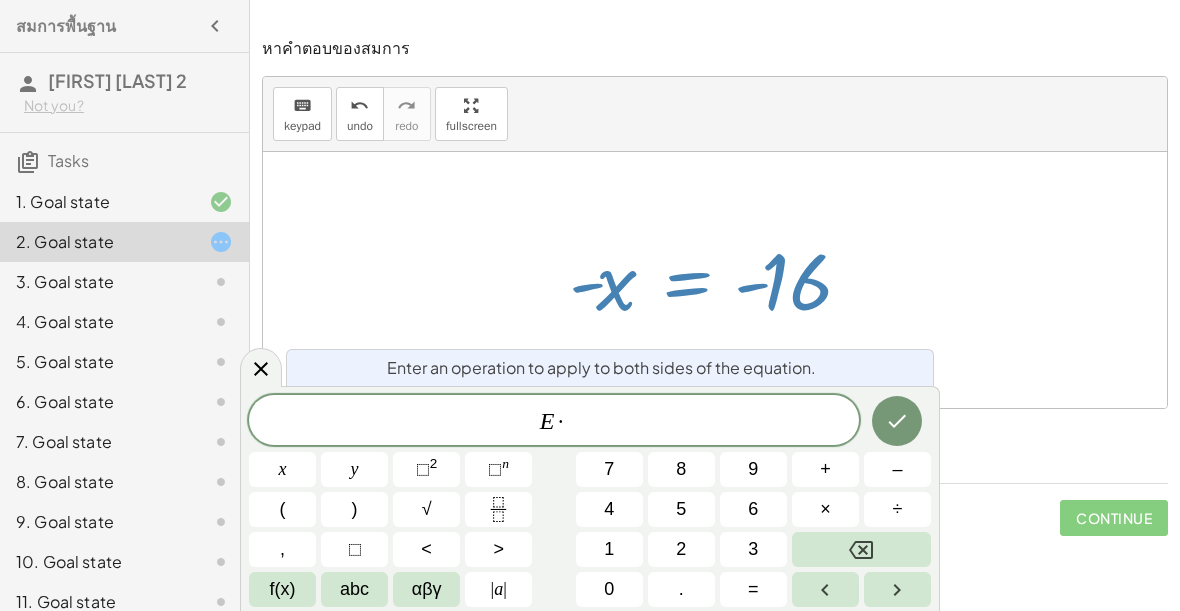 click on "–" at bounding box center [897, 469] 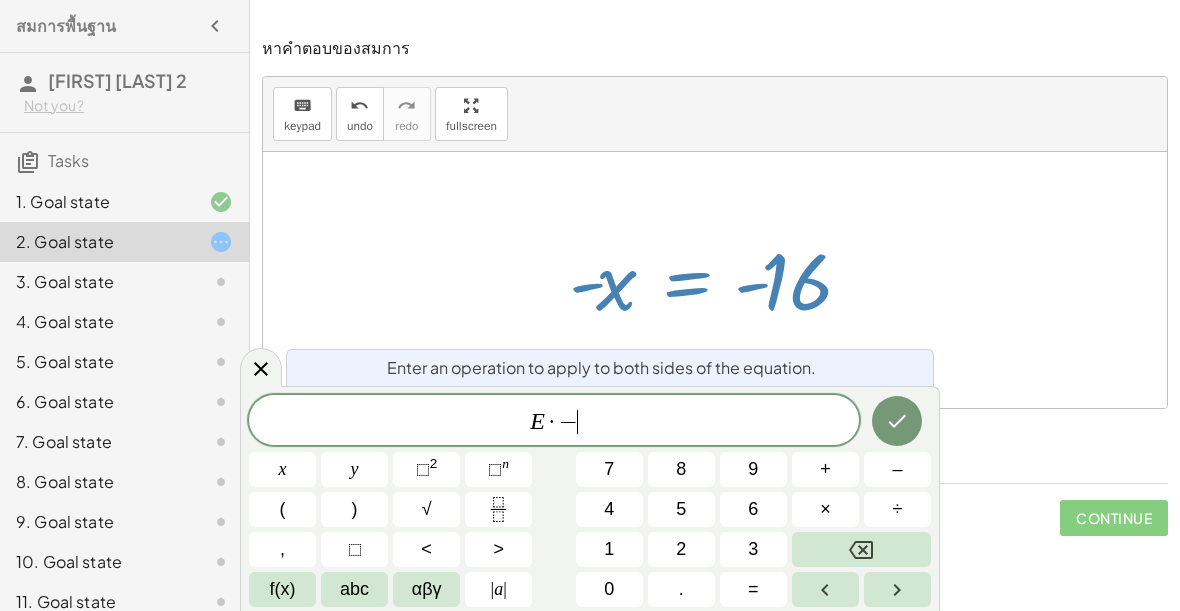 click on "1" at bounding box center (609, 549) 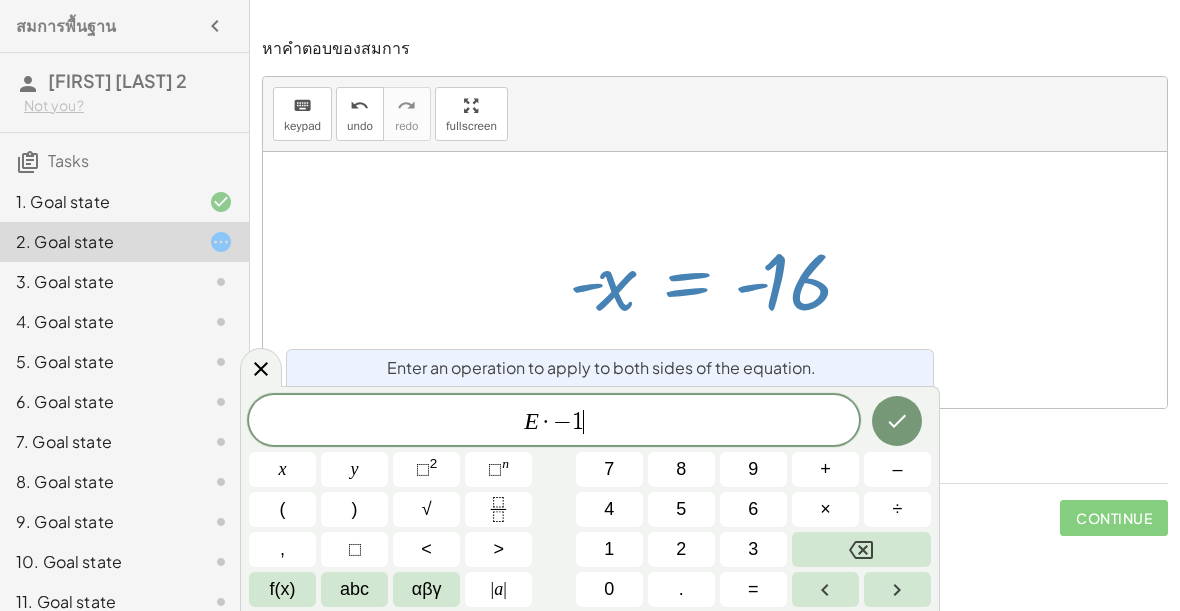 click 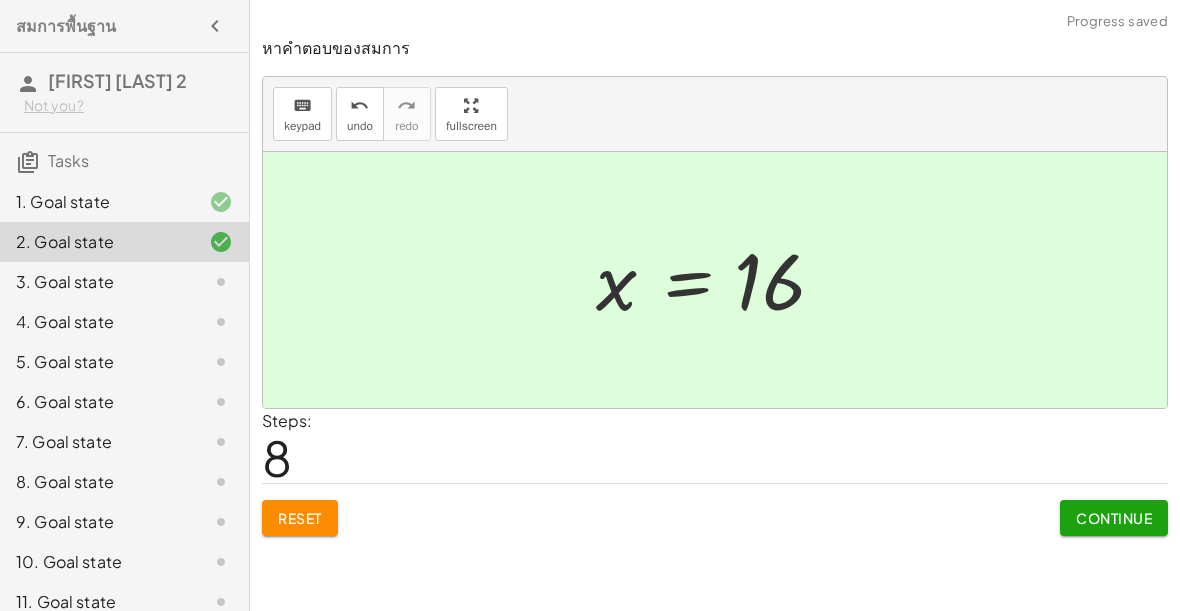 click on "Continue" at bounding box center (1114, 518) 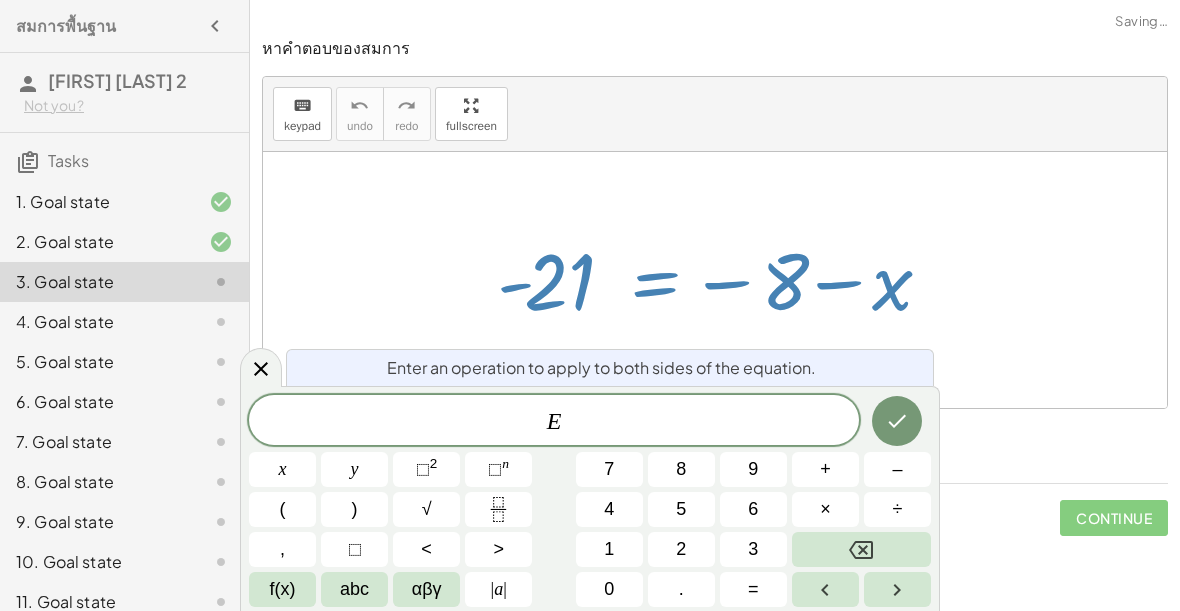 click on "+" at bounding box center (825, 469) 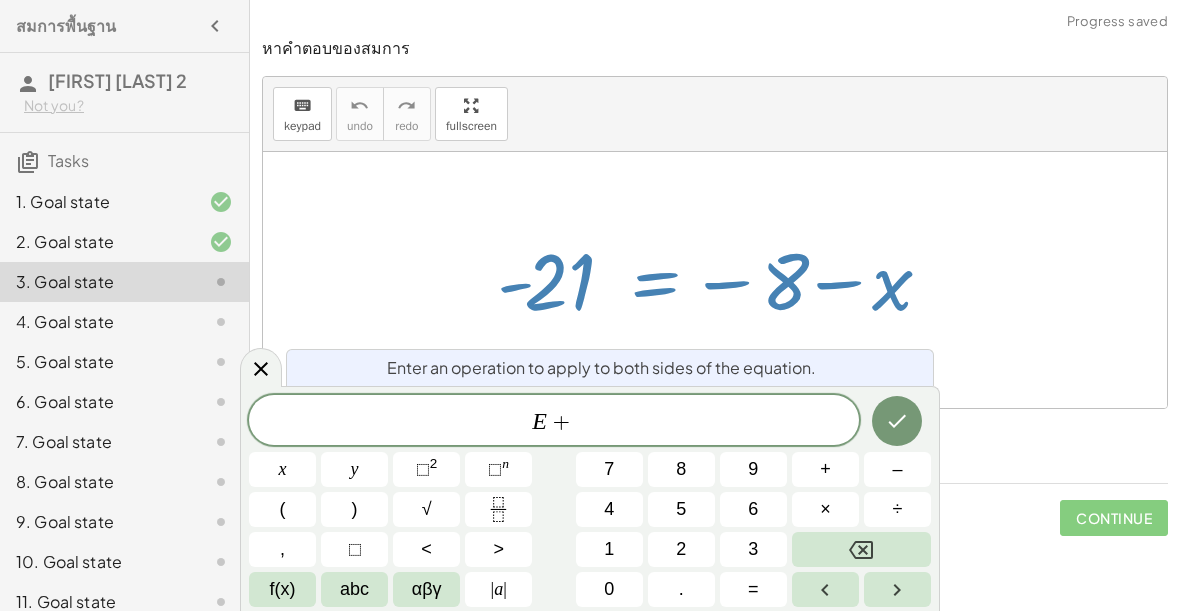 click on "8" at bounding box center [681, 469] 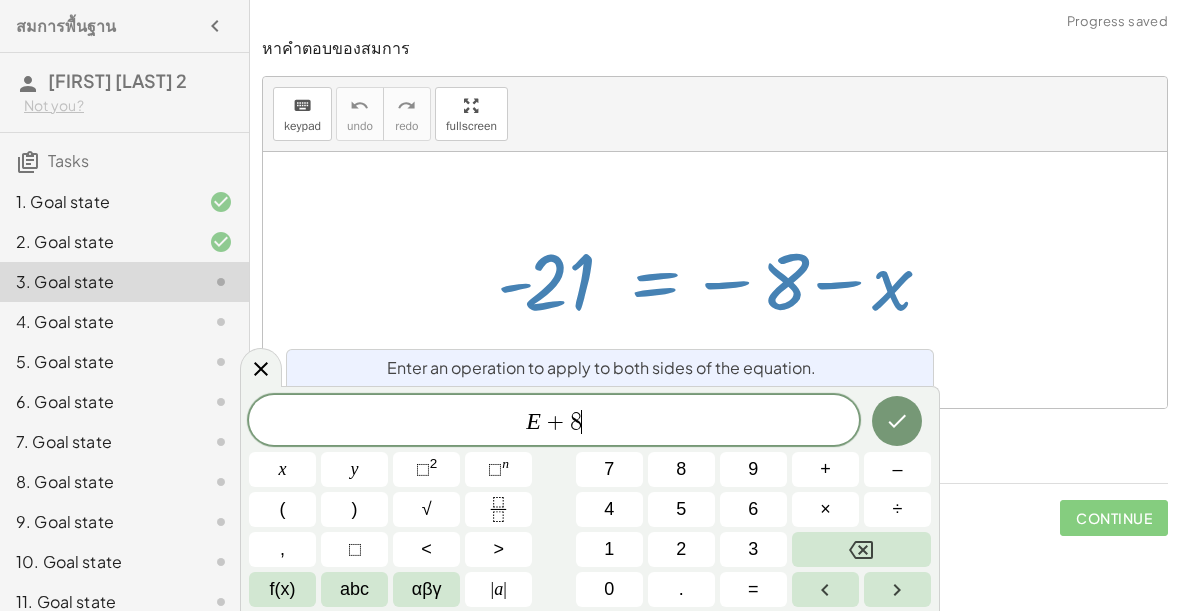 click 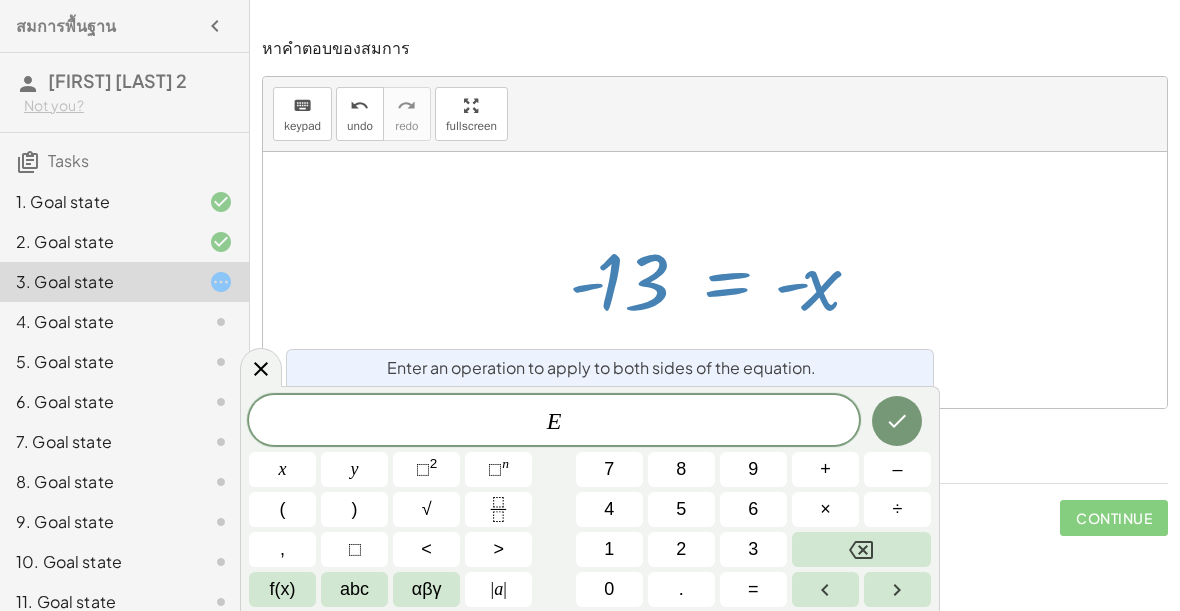 click on "×" at bounding box center [825, 509] 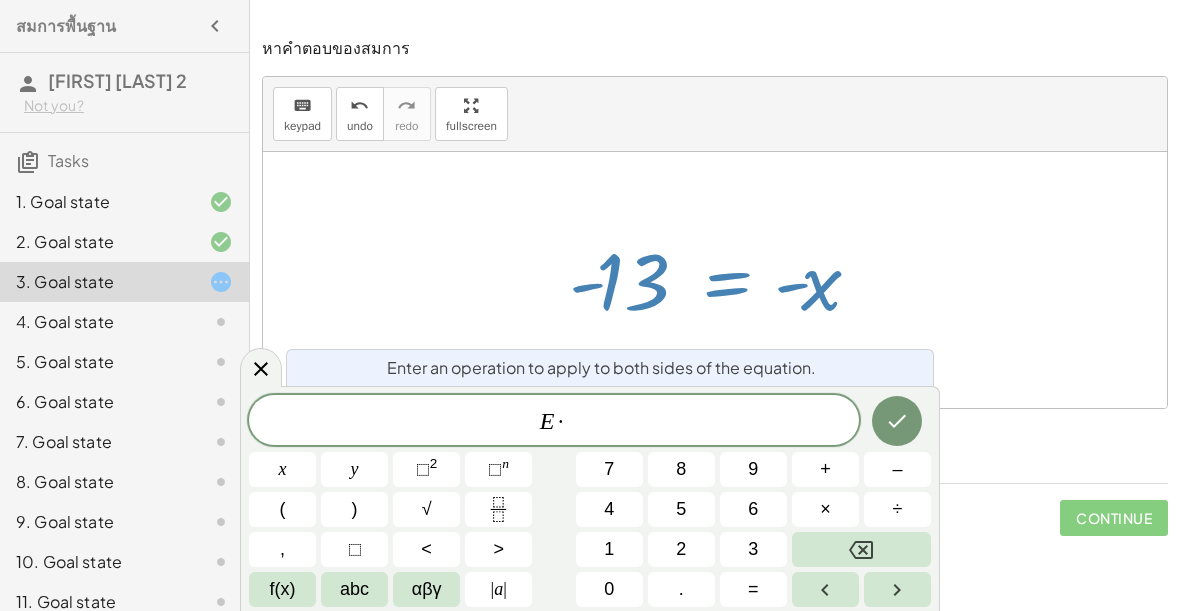 click on "1" at bounding box center [609, 549] 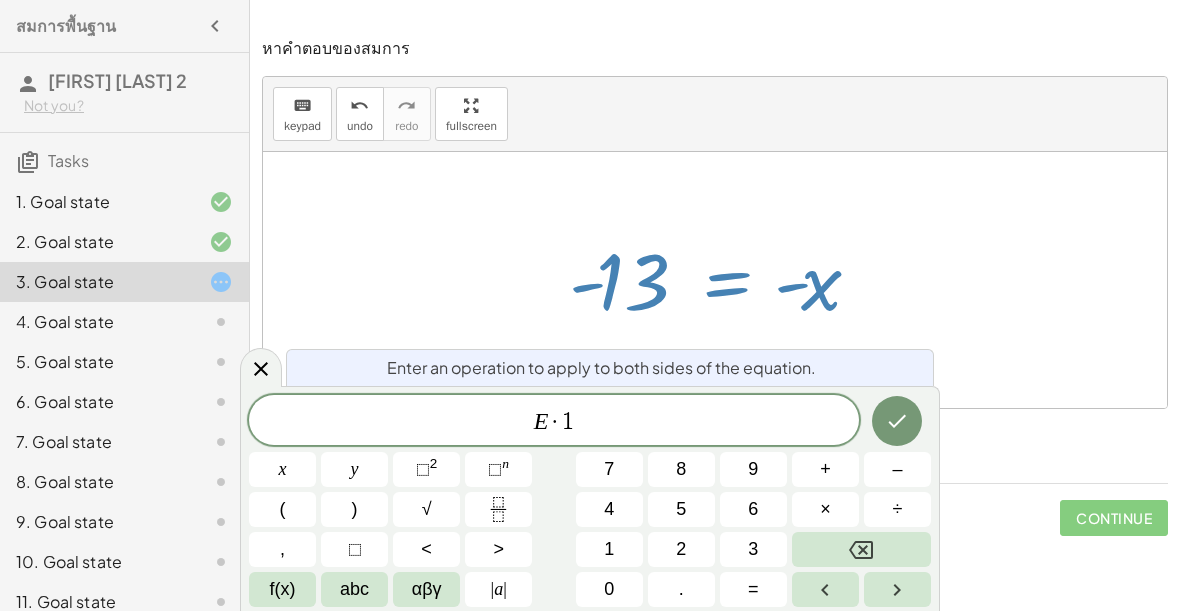 click on "Enter an operation to apply to both sides of the equation. E · 1 ​ x y ⬚ 2 ⬚ n 7 8 9 + – ( ) √ 4 5 6 × ÷ , ⬚ < > 1 2 3 f(x) abc αβγ | a | 0 . =" at bounding box center (590, 498) 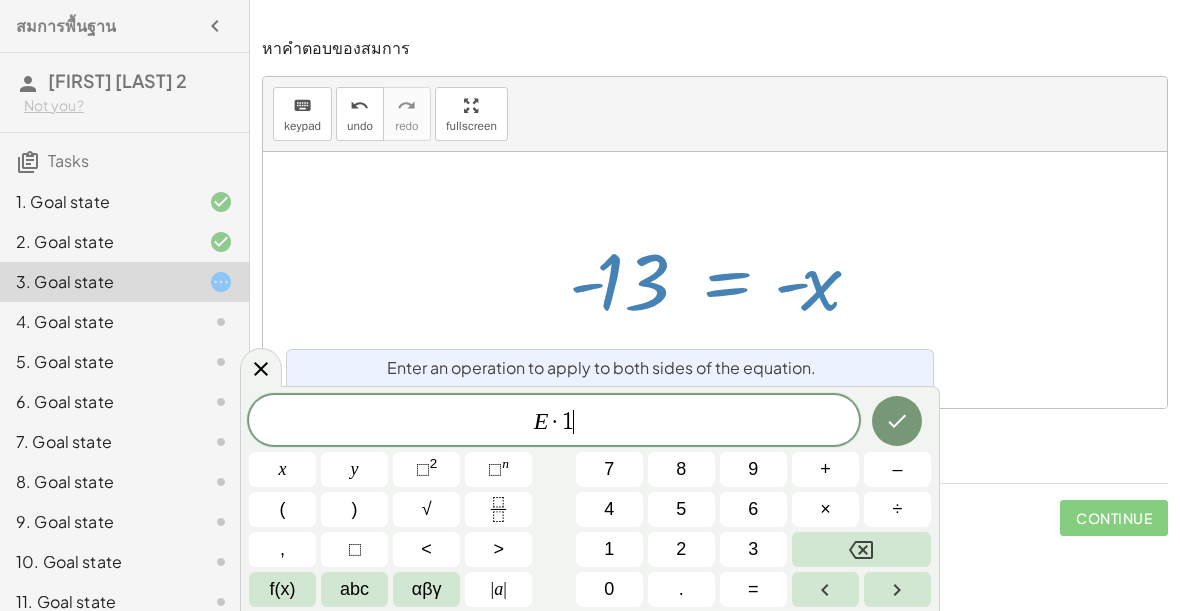 click 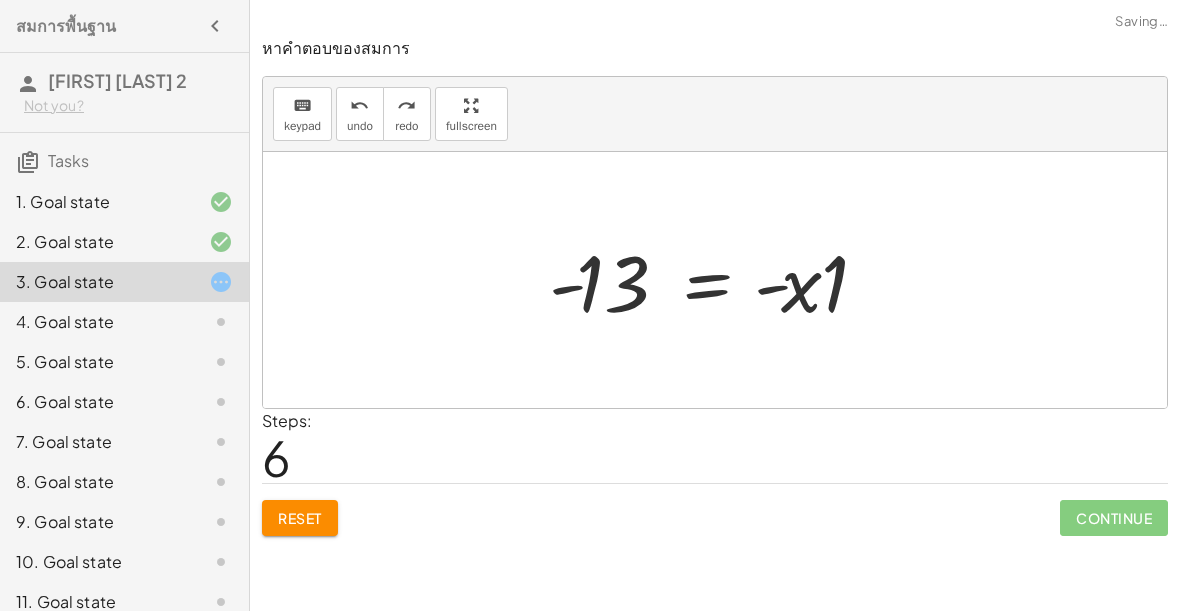 click on "Reset" 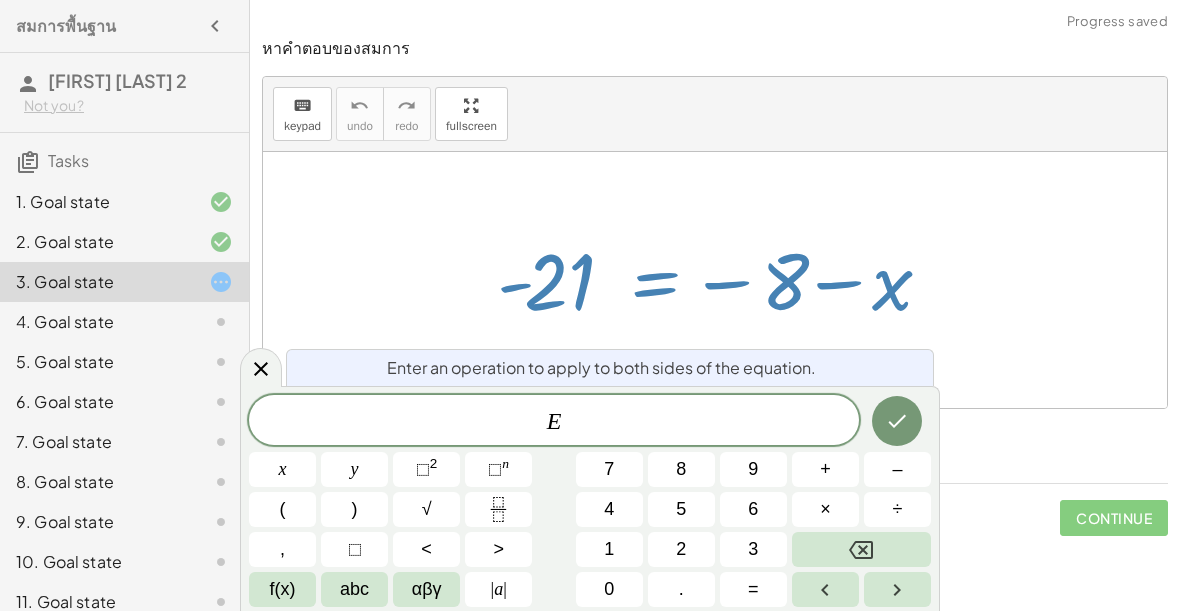 click on "+" at bounding box center [825, 469] 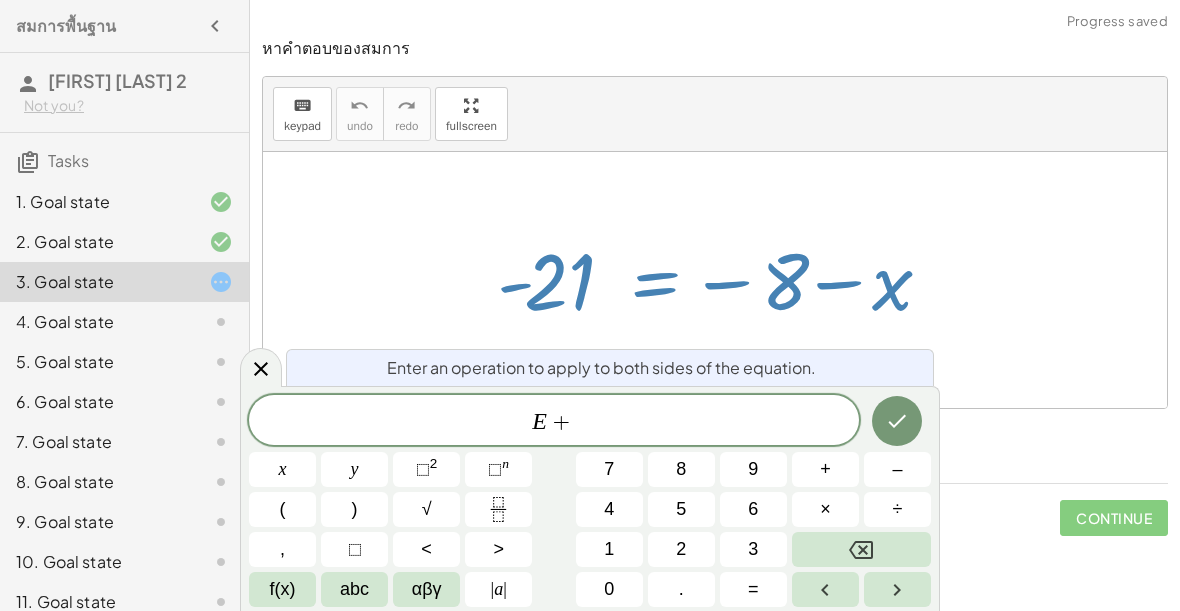 click on "8" at bounding box center [681, 469] 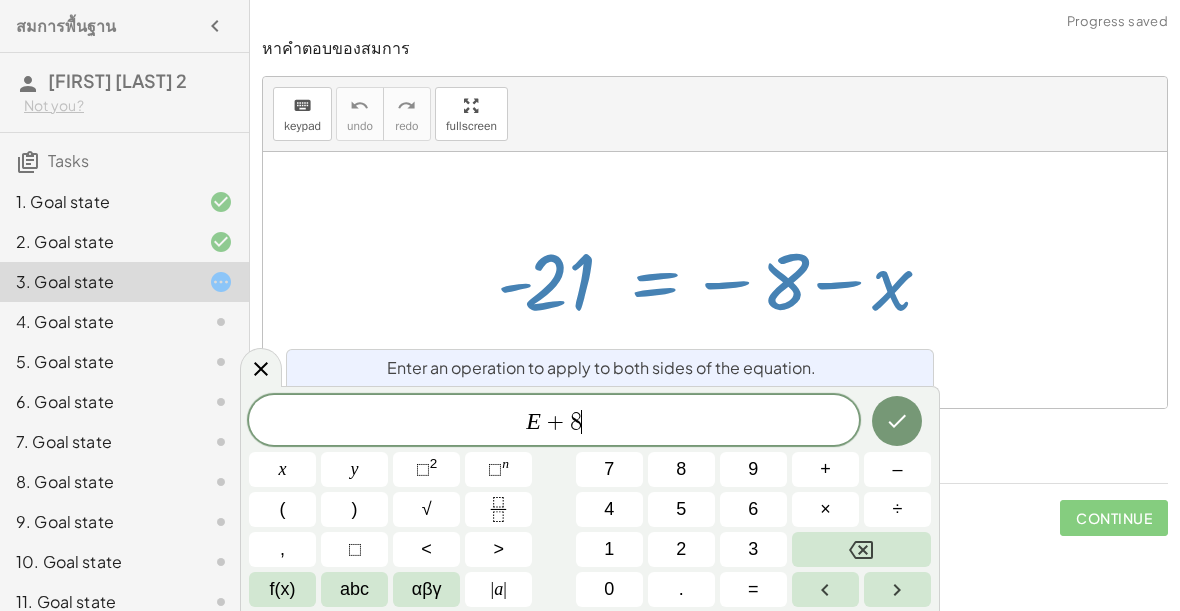 click at bounding box center (897, 421) 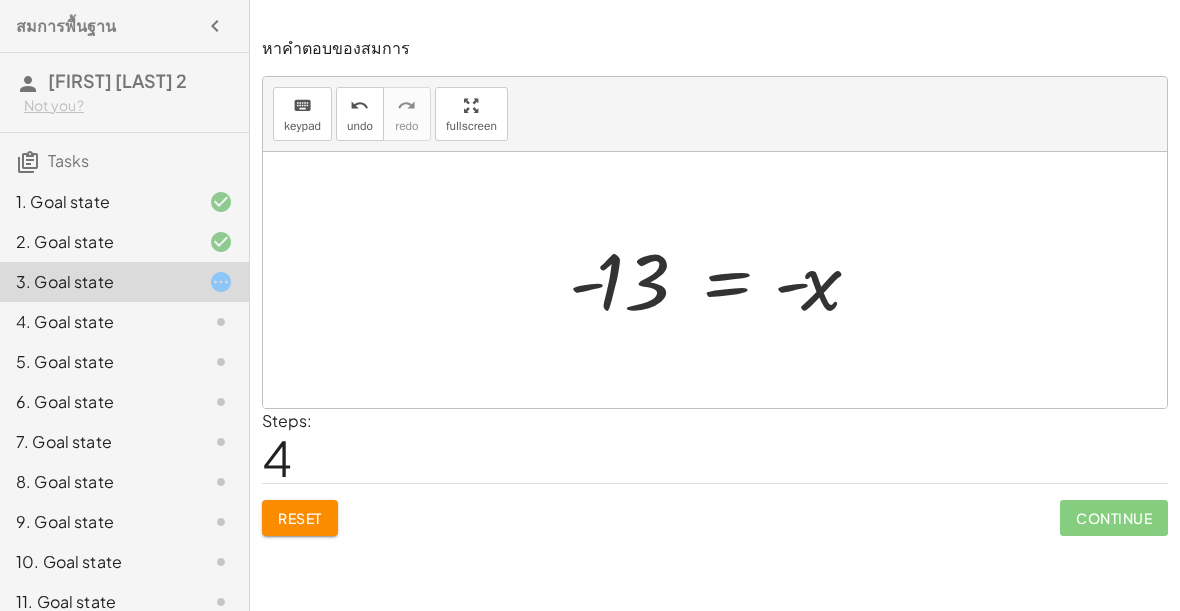 click on "2. Goal state" 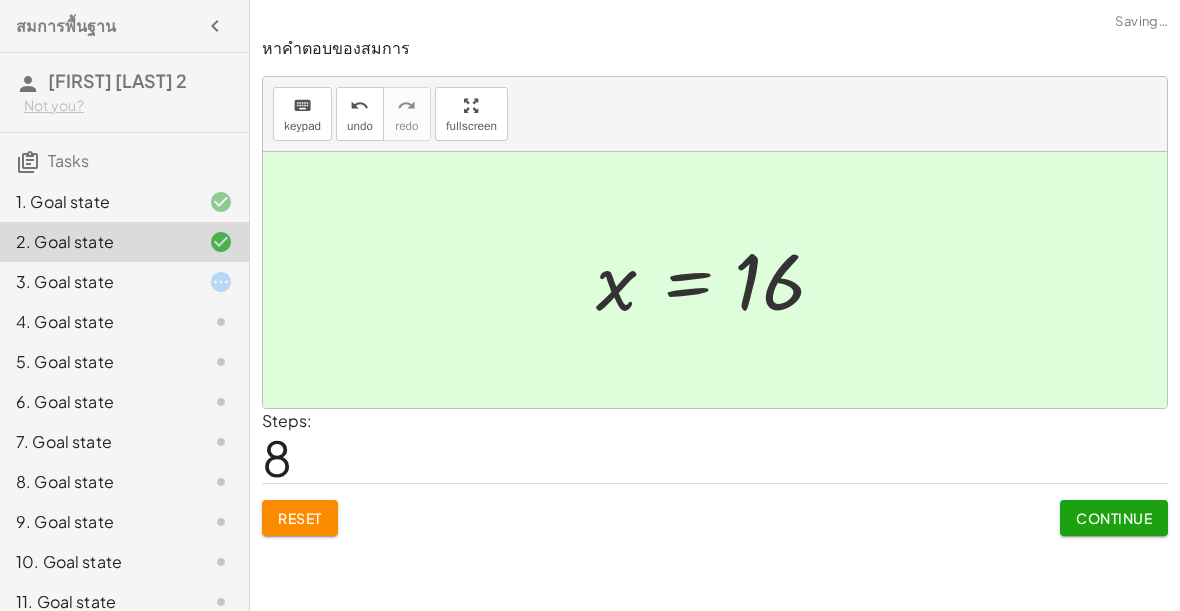 click 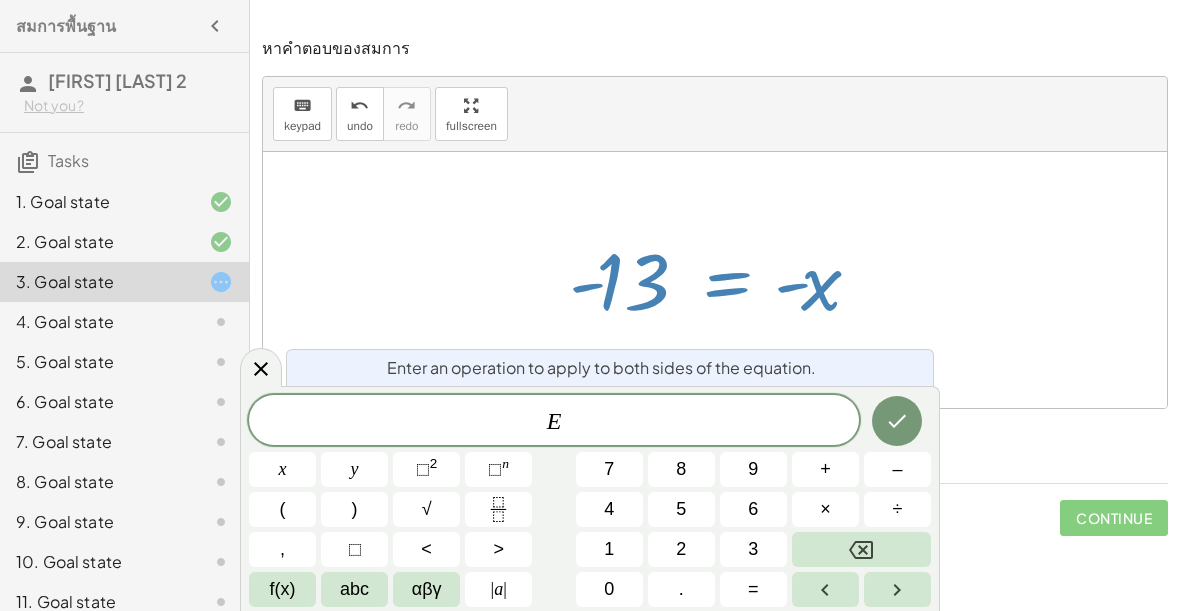 click on "×" at bounding box center [825, 509] 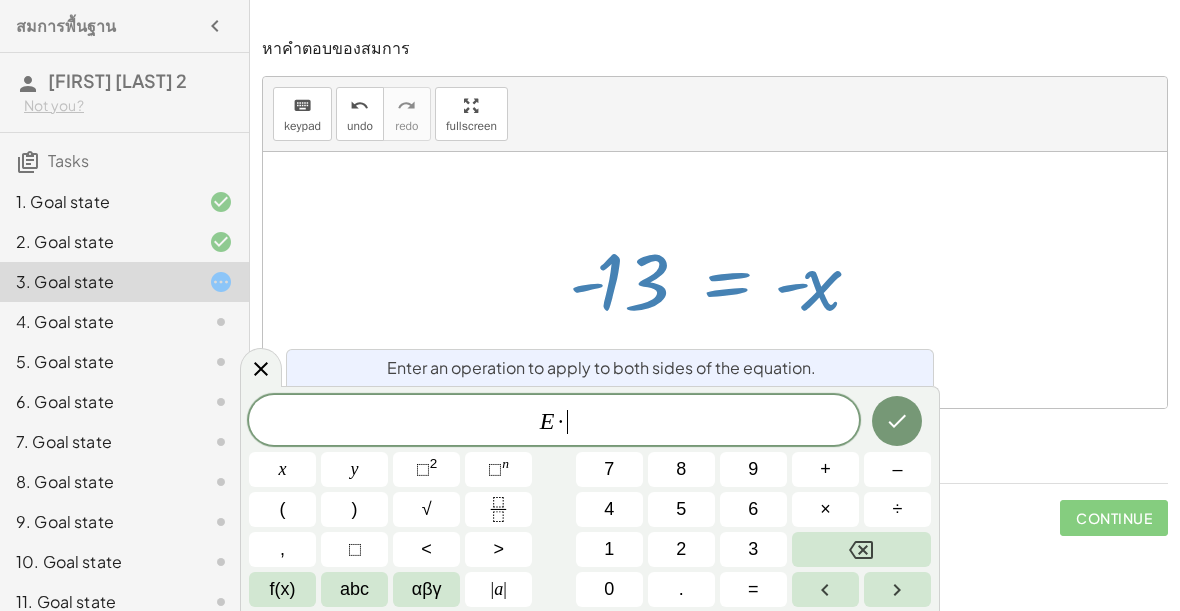 click on "–" at bounding box center (897, 469) 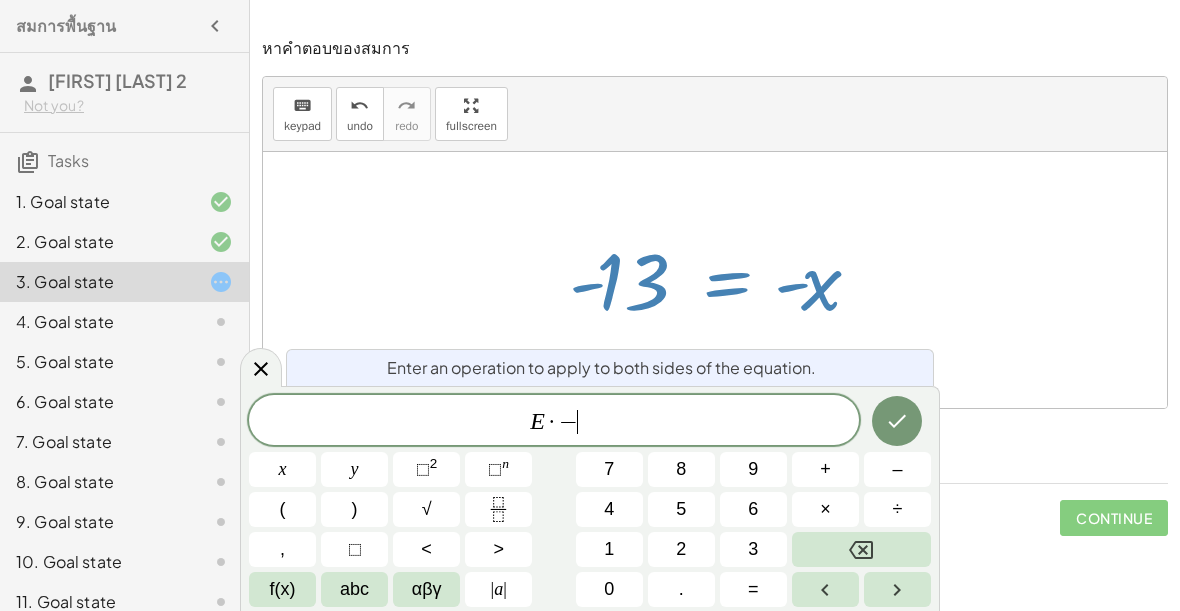 click on "1" at bounding box center (609, 549) 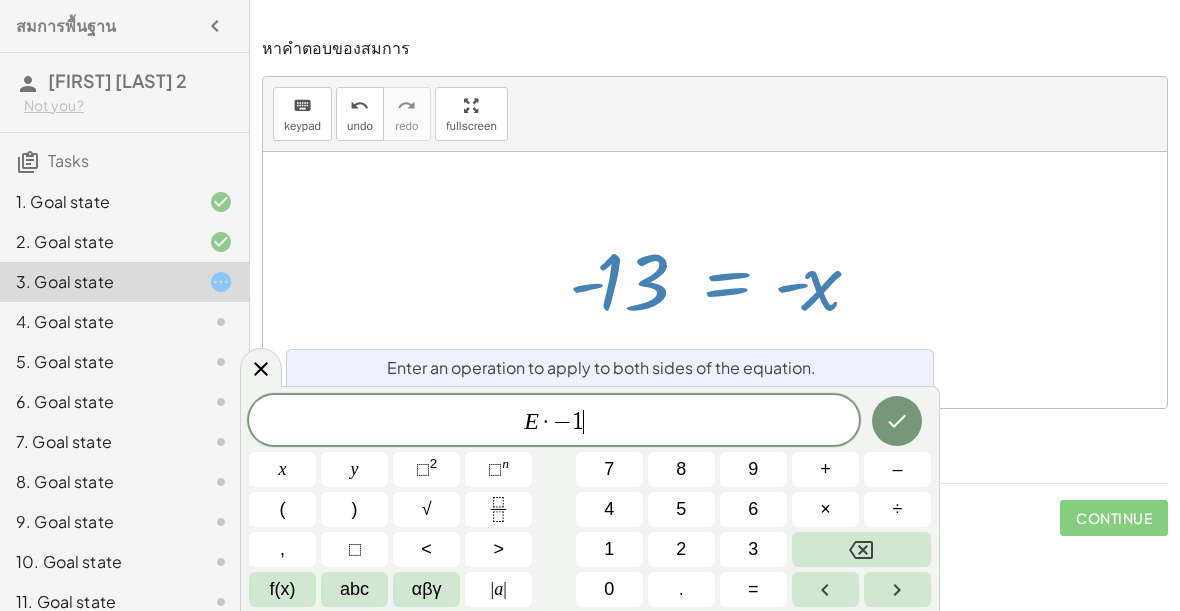 click at bounding box center [897, 421] 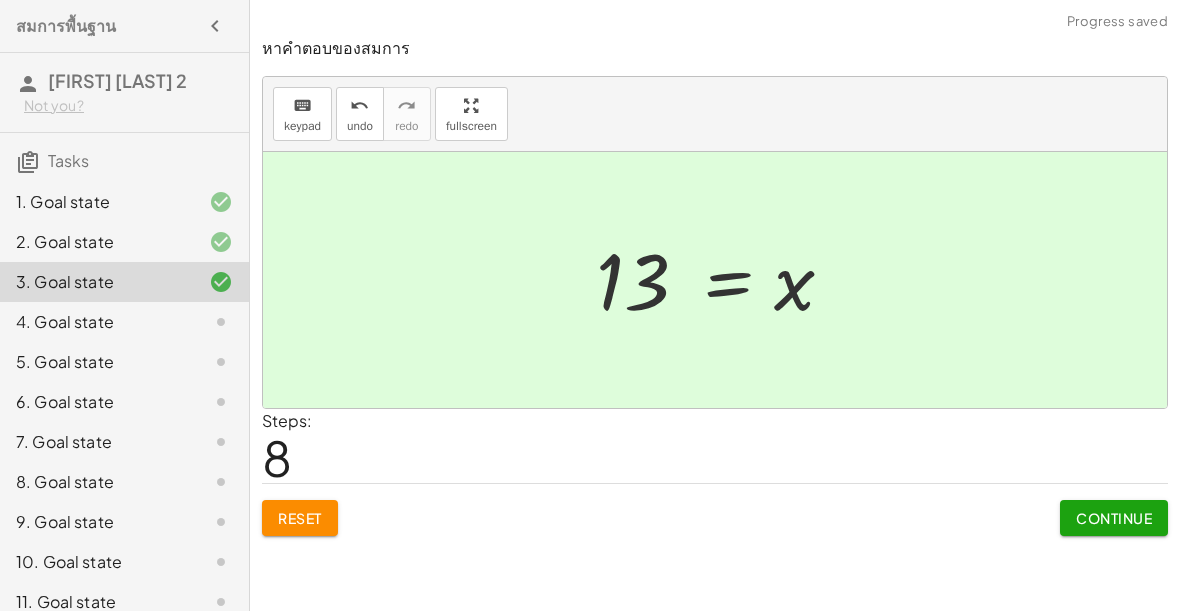 click on "Continue" 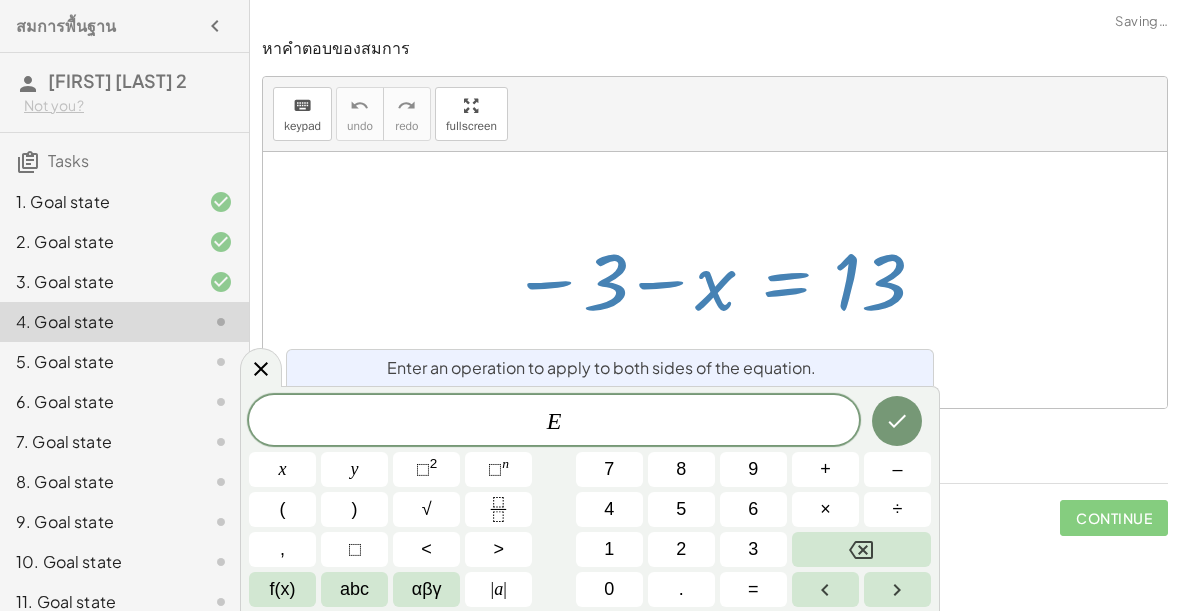 click on "+" at bounding box center (825, 469) 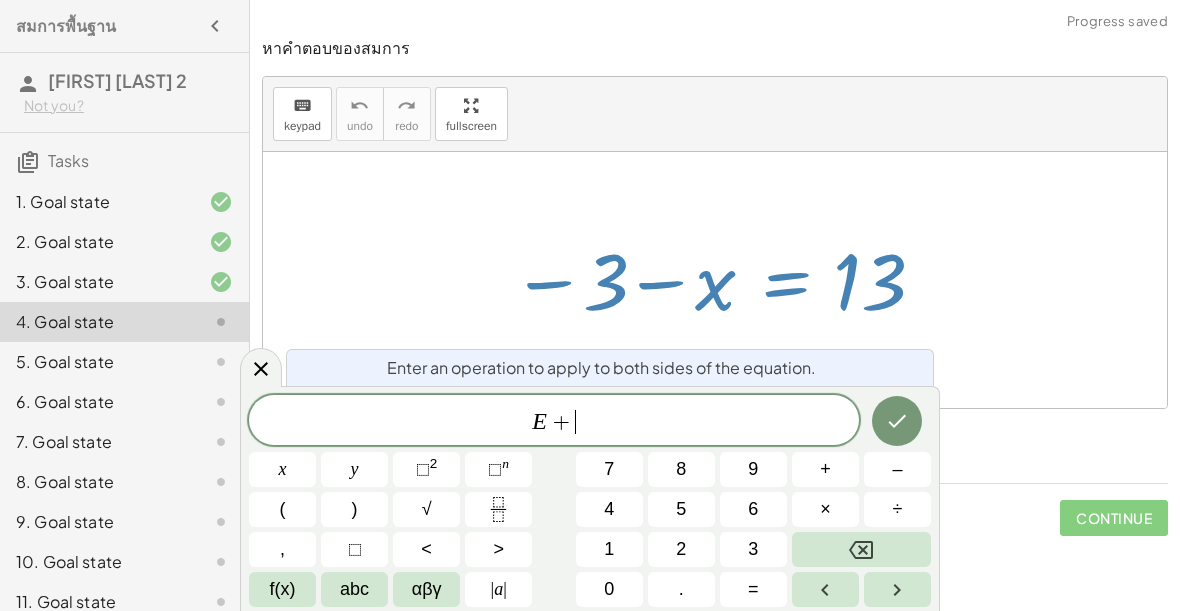 click on "3" at bounding box center [753, 549] 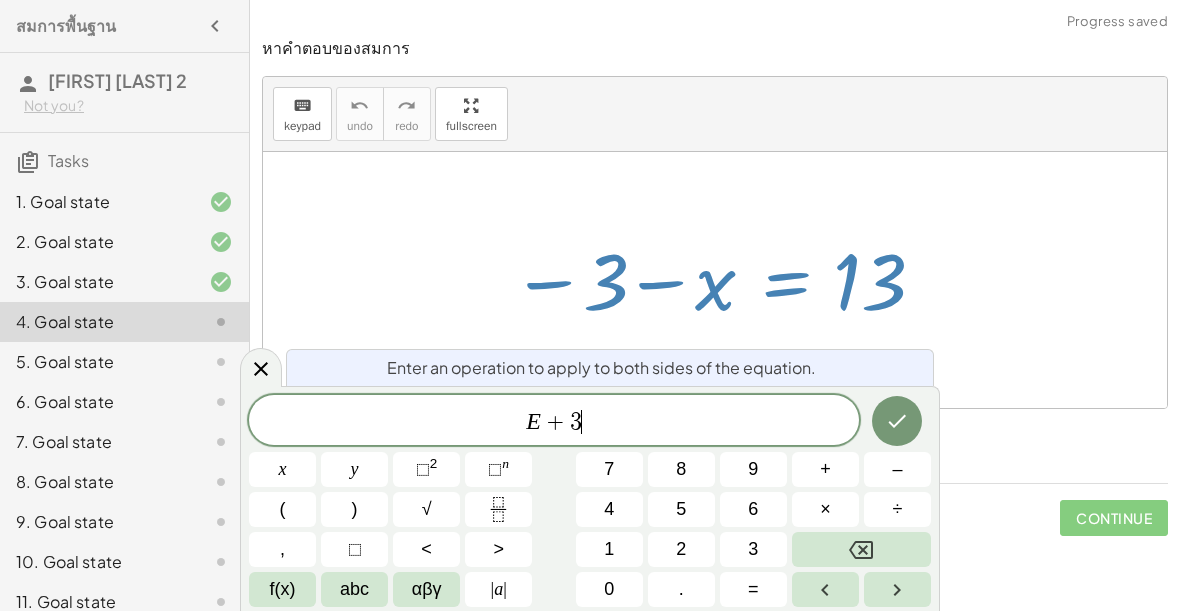 click at bounding box center [897, 421] 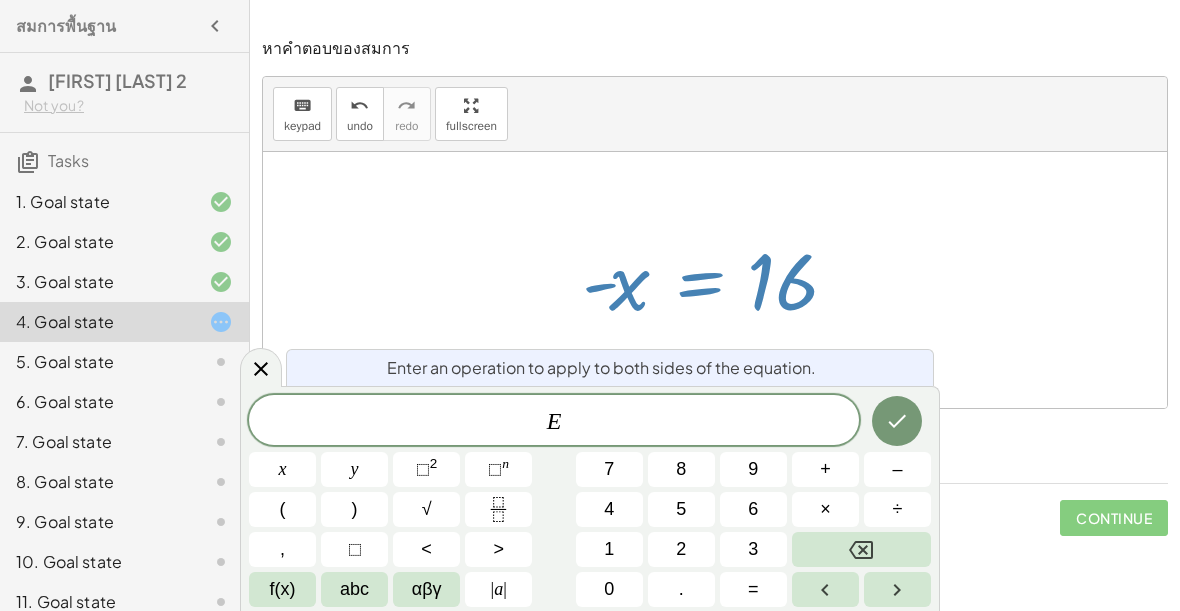 click on "×" at bounding box center [825, 509] 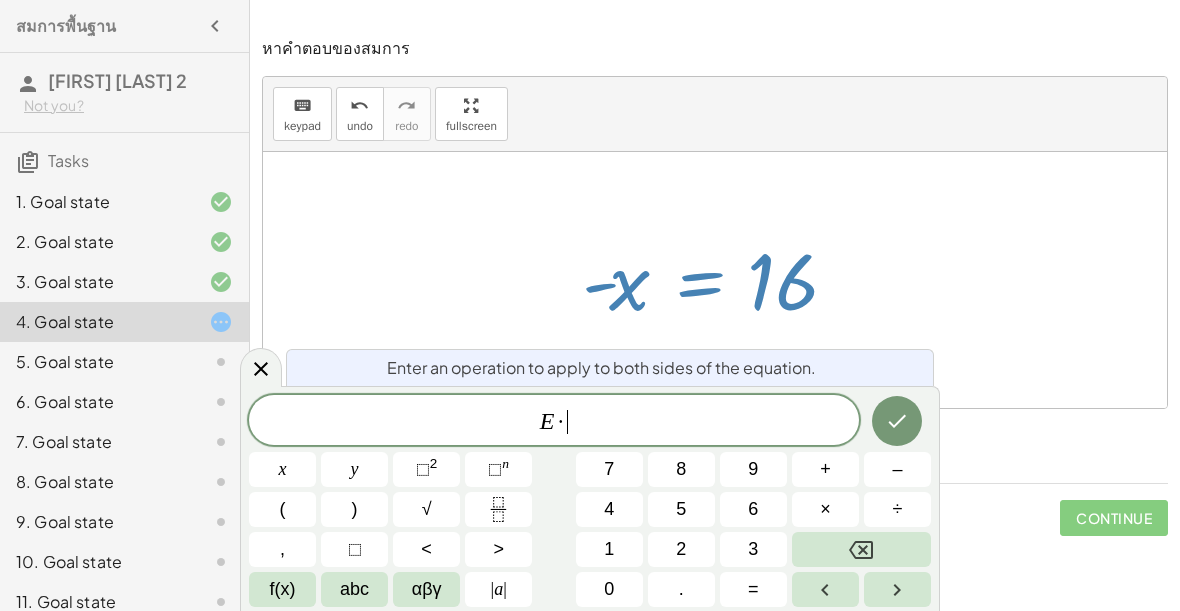 click on "–" at bounding box center (897, 469) 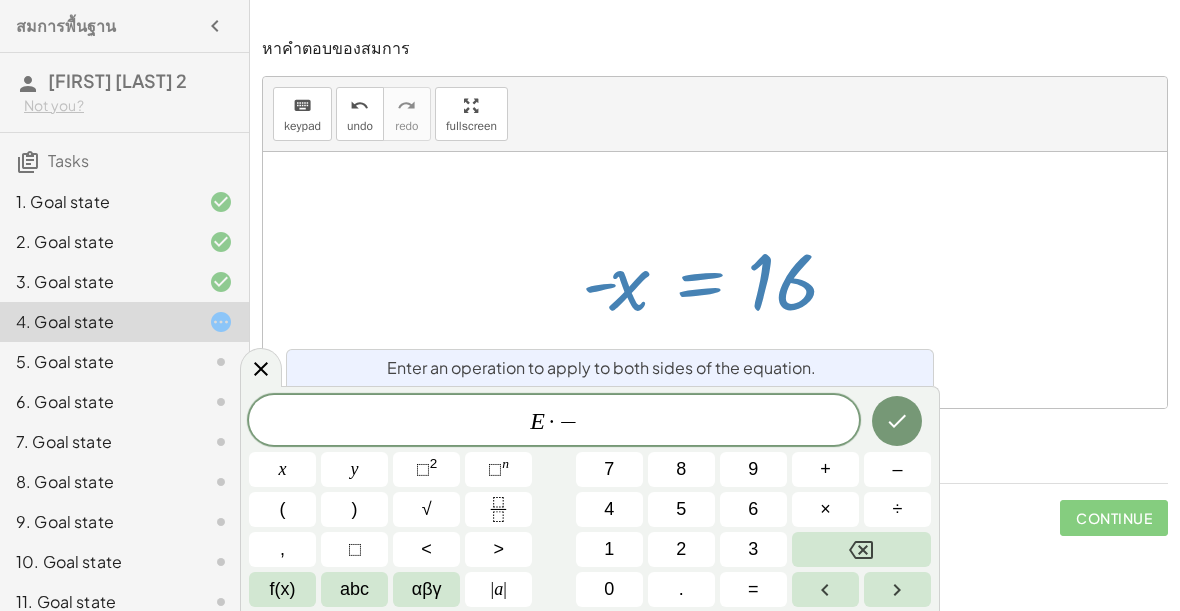 click on "1" at bounding box center [609, 549] 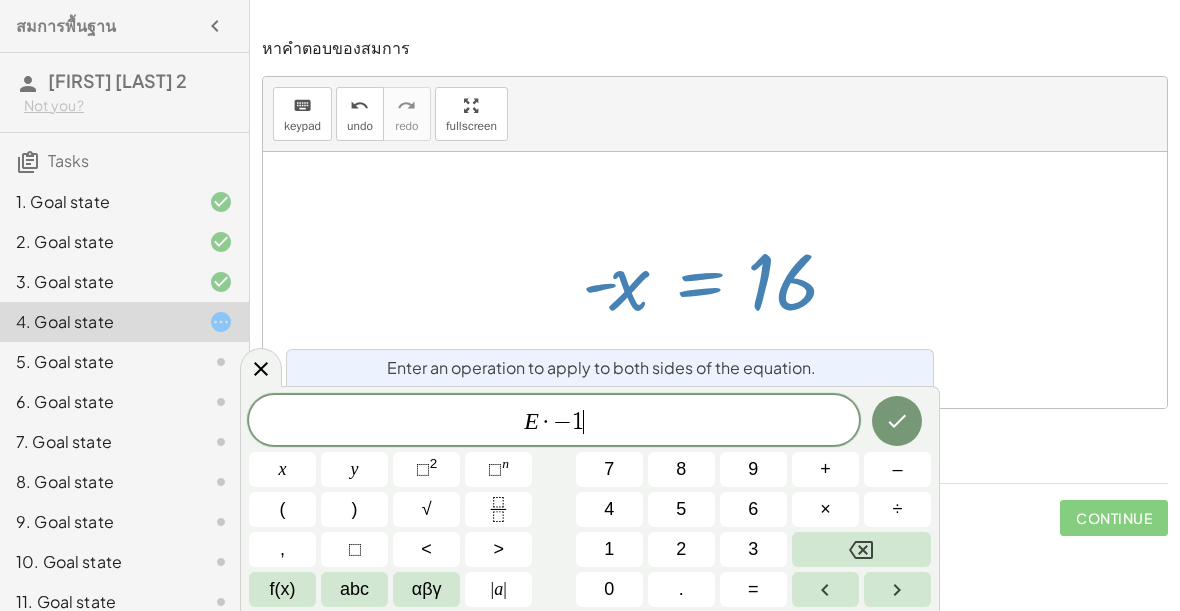 click on "Enter an operation to apply to both sides of the equation. E · − 1 ​ x y ⬚ 2 ⬚ n 7 8 9 + – ( ) √ 4 5 6 × ÷ , ⬚ < > 1 2 3 f(x) abc αβγ | a | 0 . =" at bounding box center [590, 498] 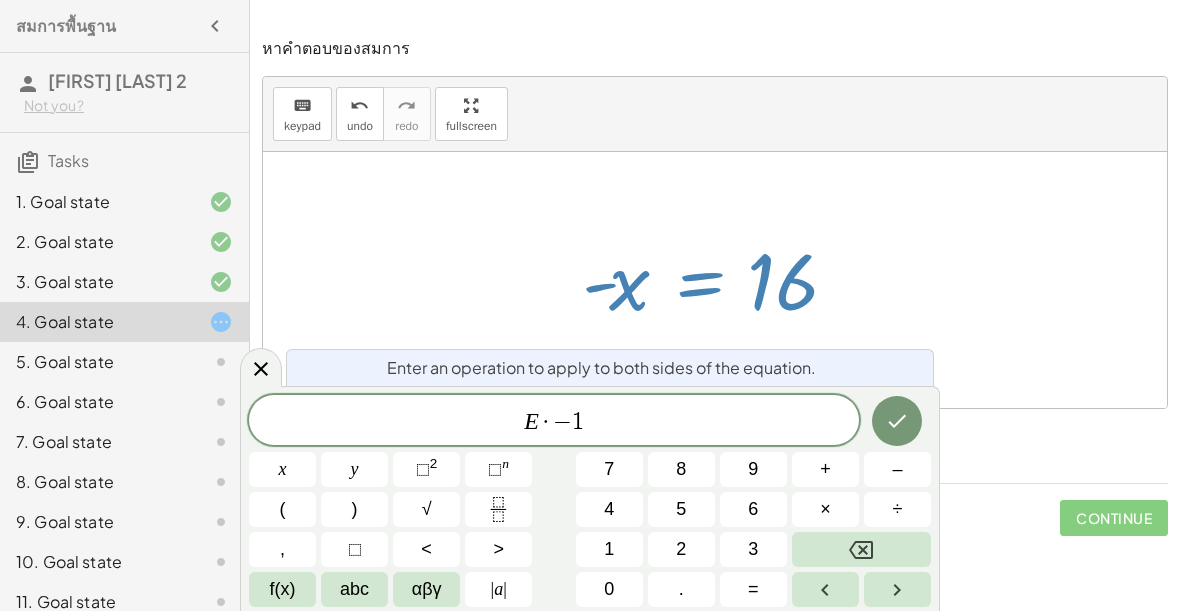 click at bounding box center [897, 421] 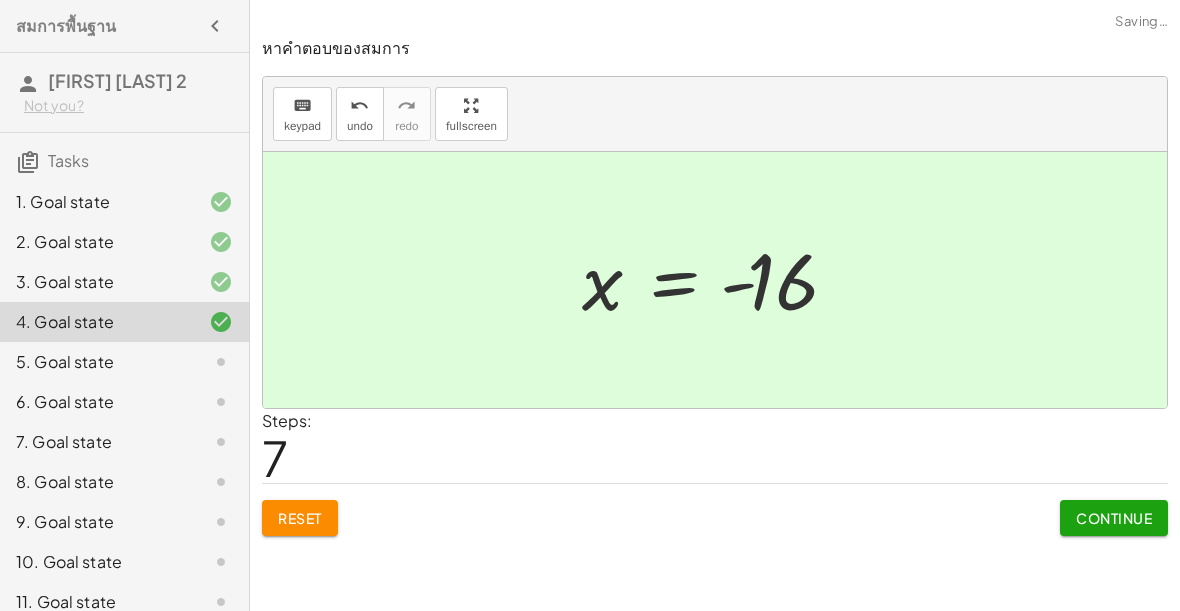 click on "Continue" 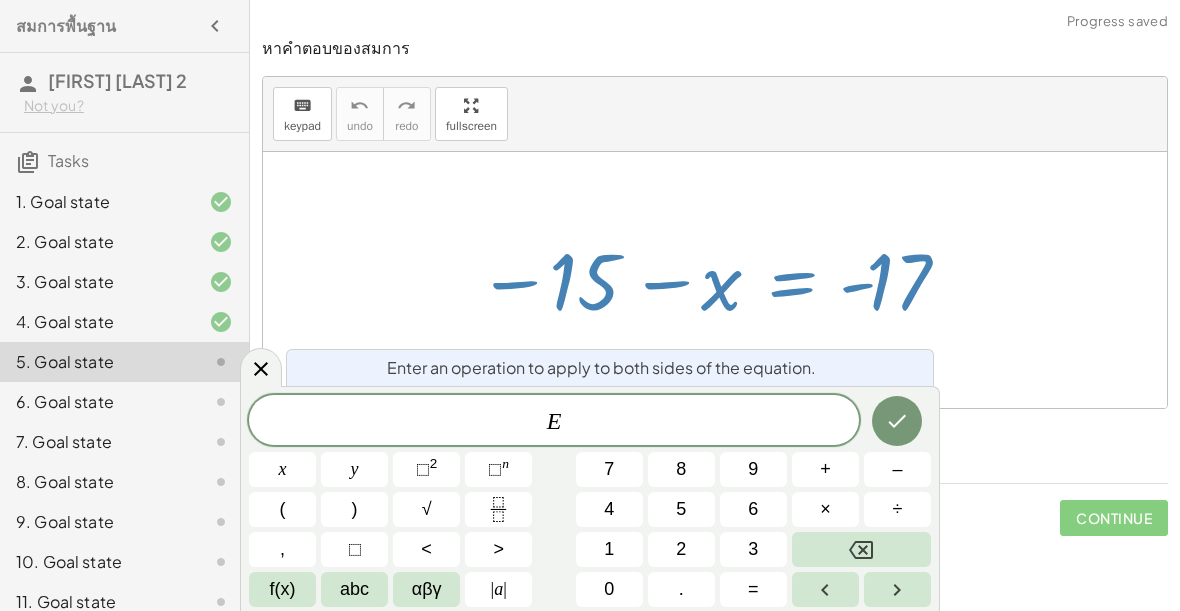 click on "+" at bounding box center (825, 469) 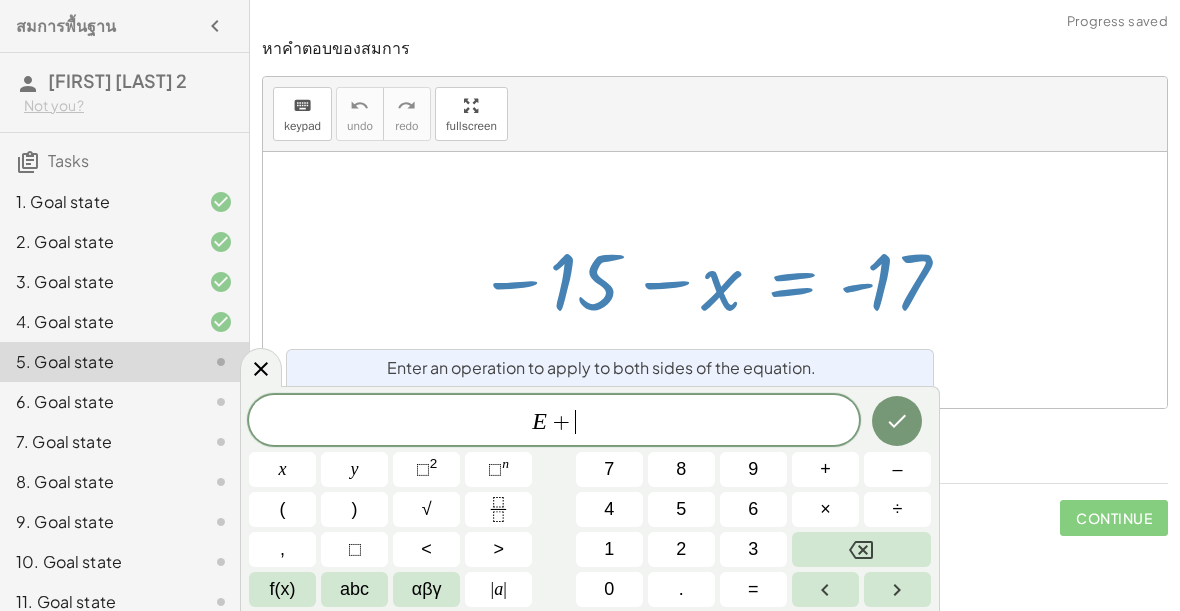 click on "1" at bounding box center (609, 549) 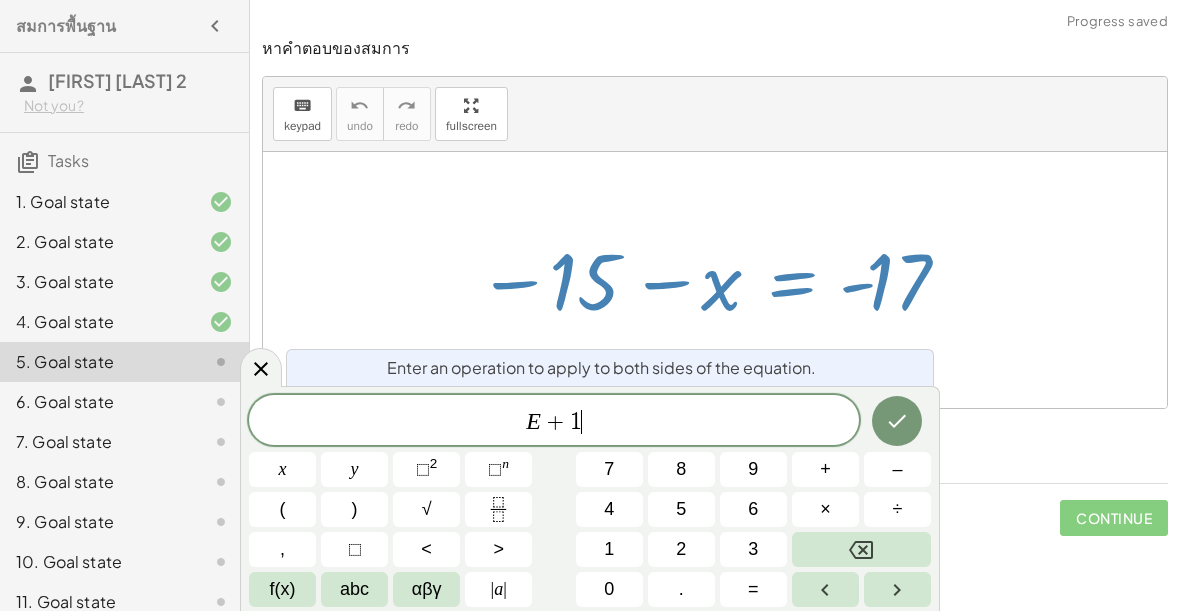 click on "7" at bounding box center [609, 469] 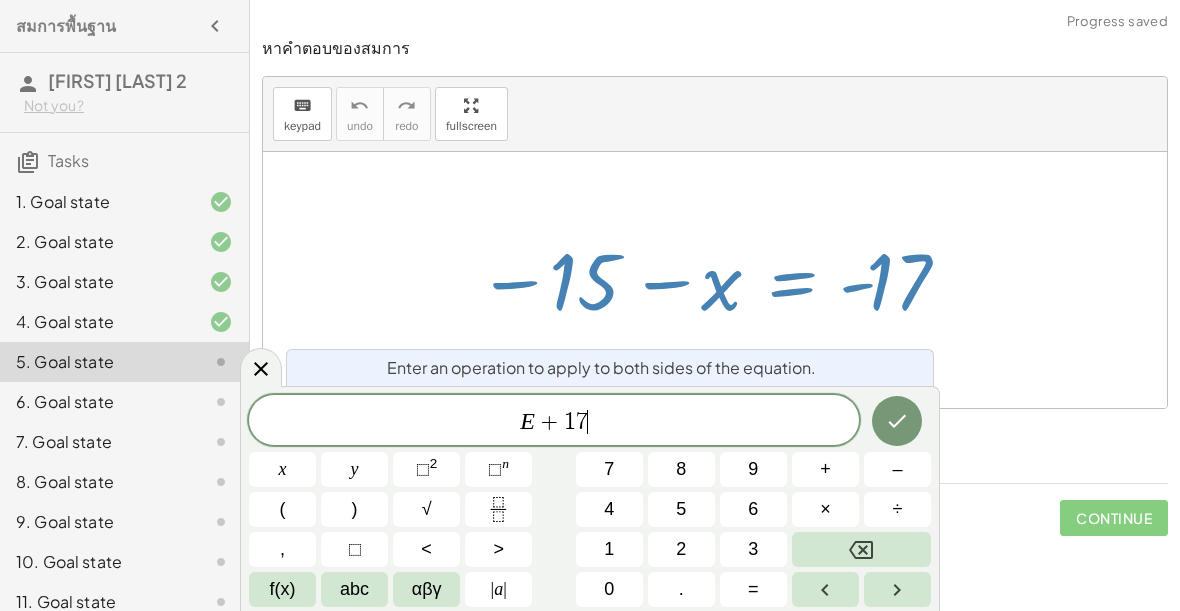 click 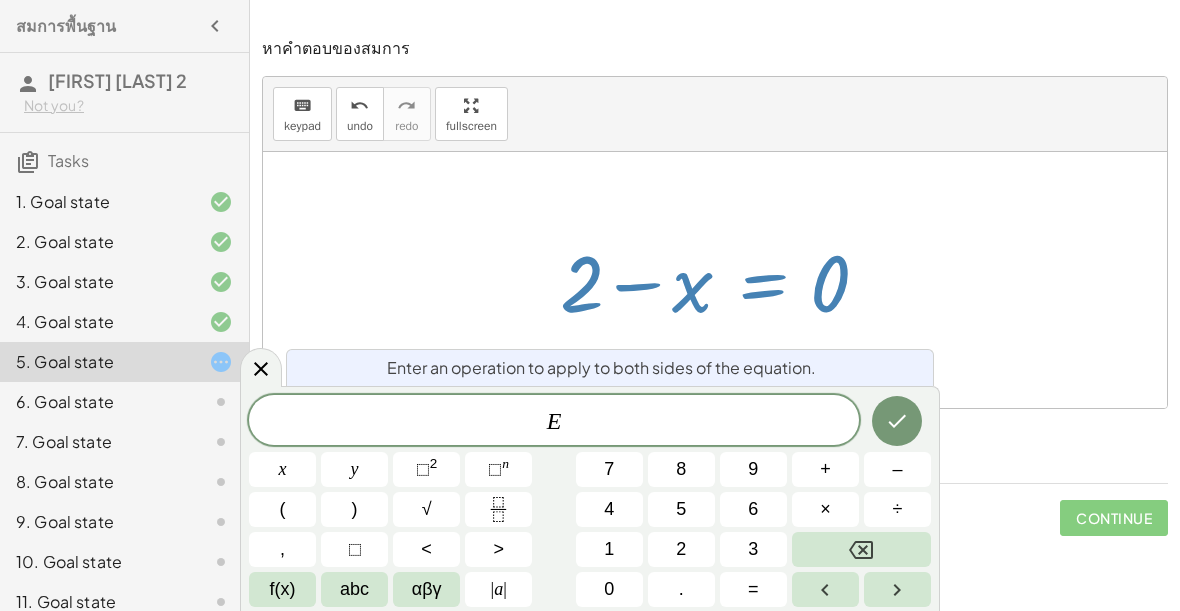 click on "–" at bounding box center (897, 469) 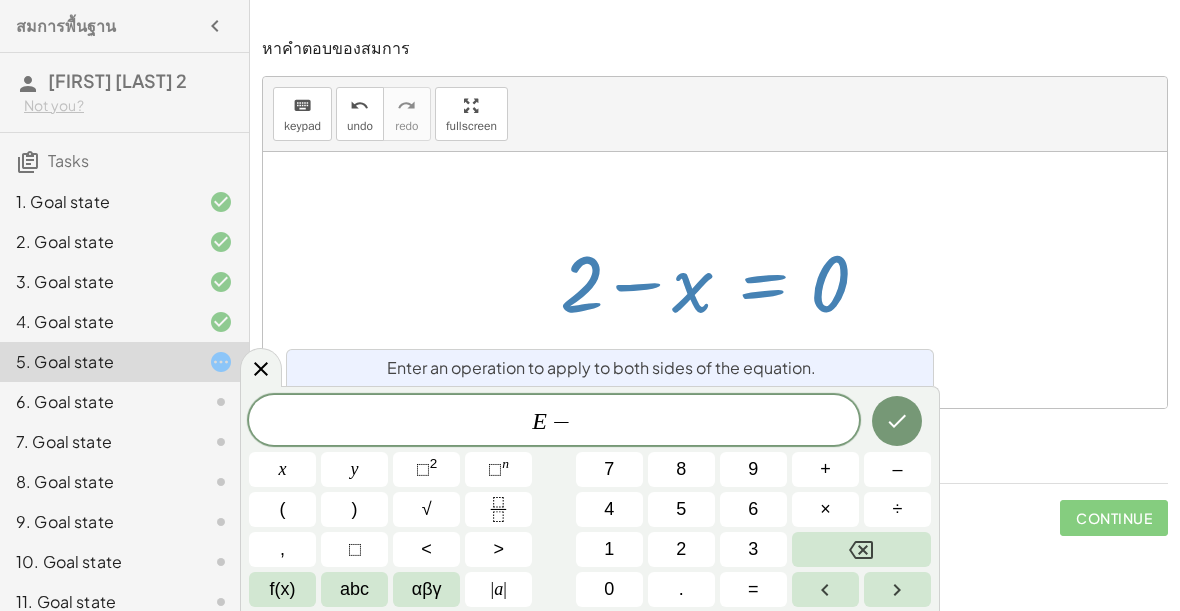 click on "2" at bounding box center (681, 549) 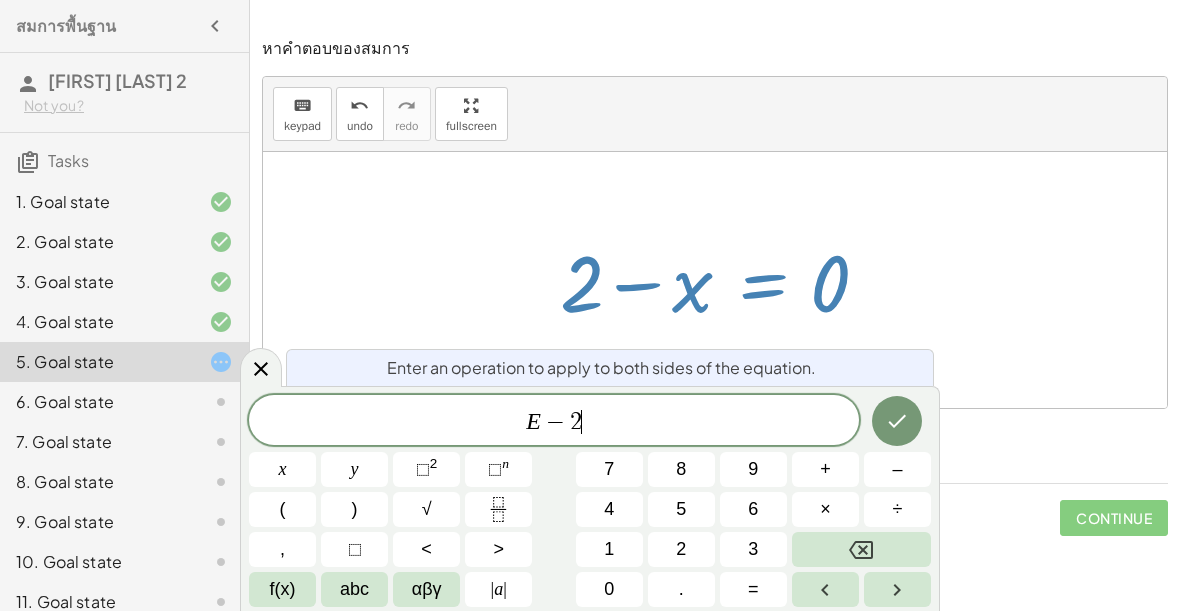 click at bounding box center [897, 421] 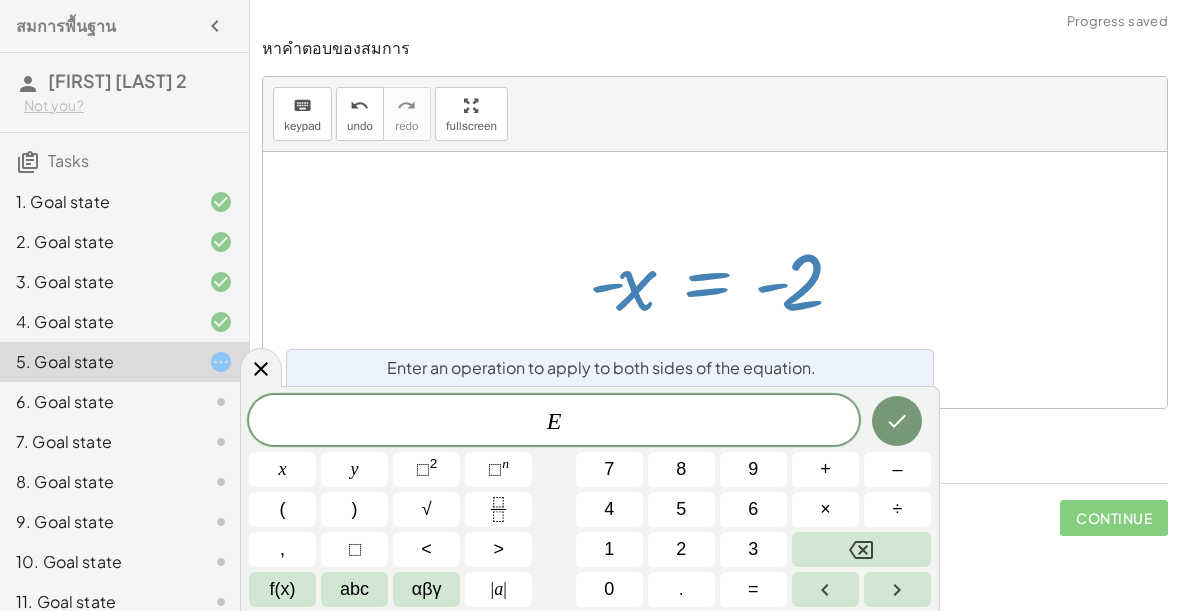 click on "×" at bounding box center (825, 509) 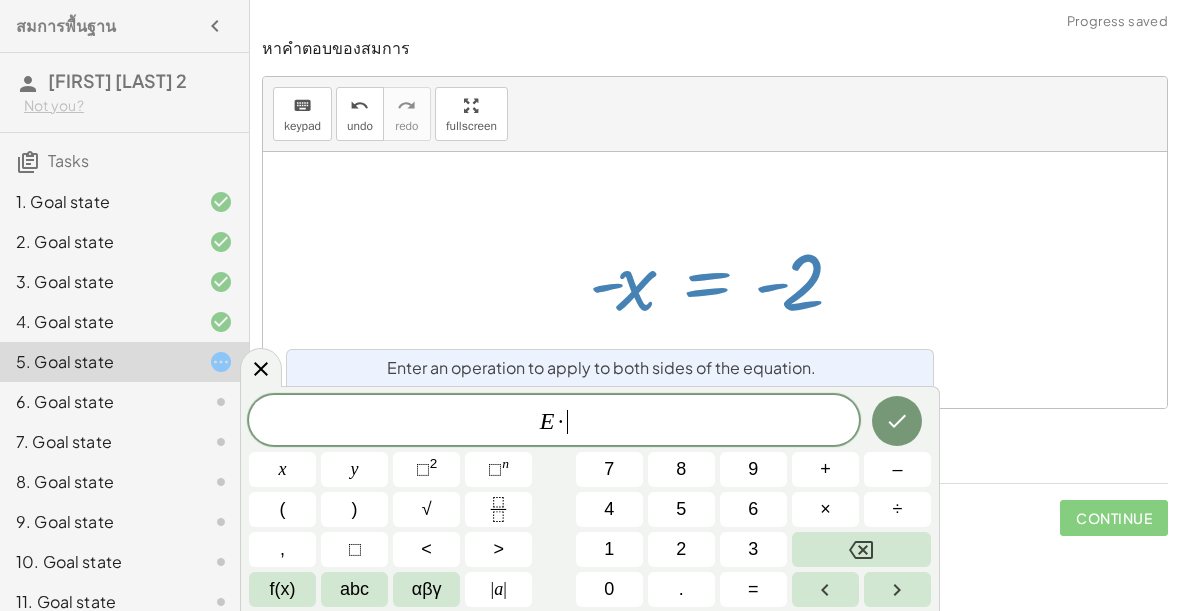 click on "–" at bounding box center (897, 469) 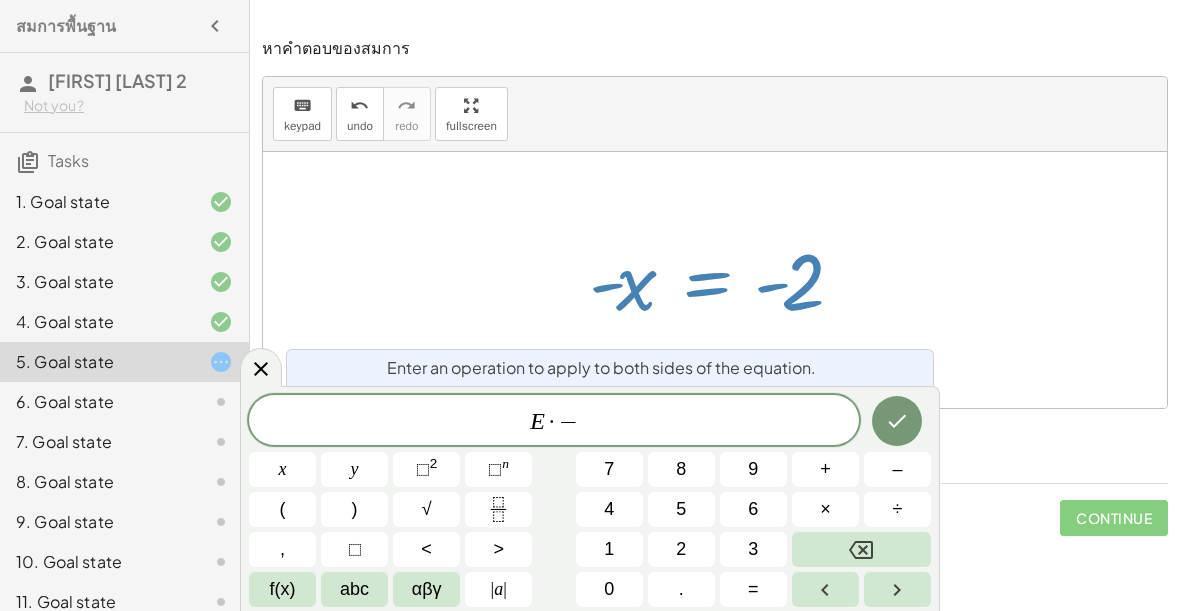 click on "1" at bounding box center (609, 549) 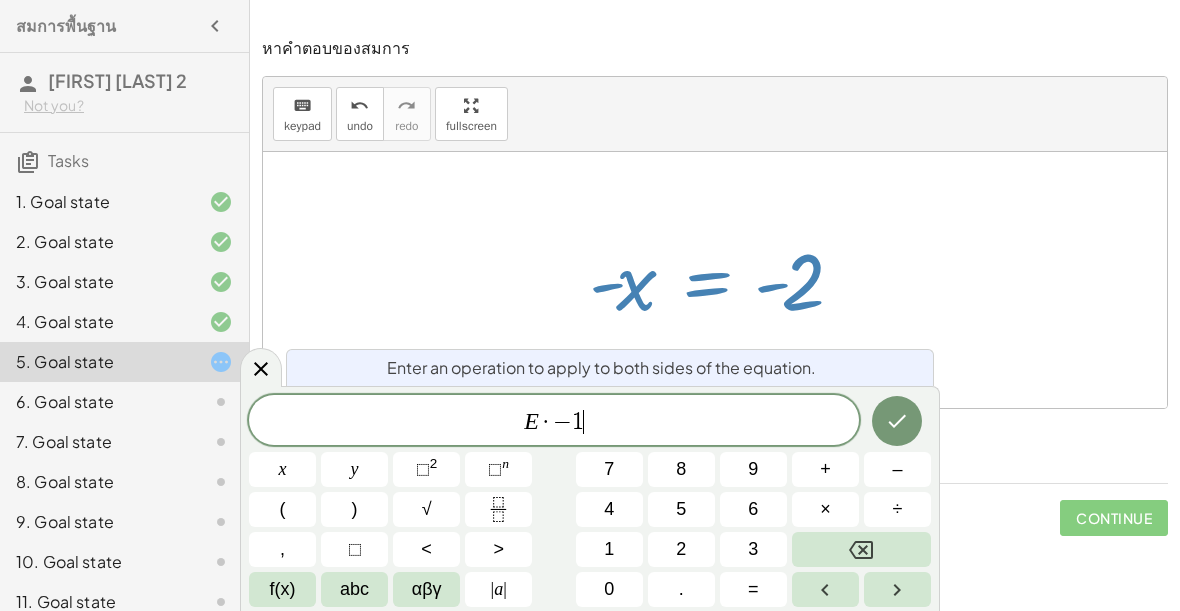 click 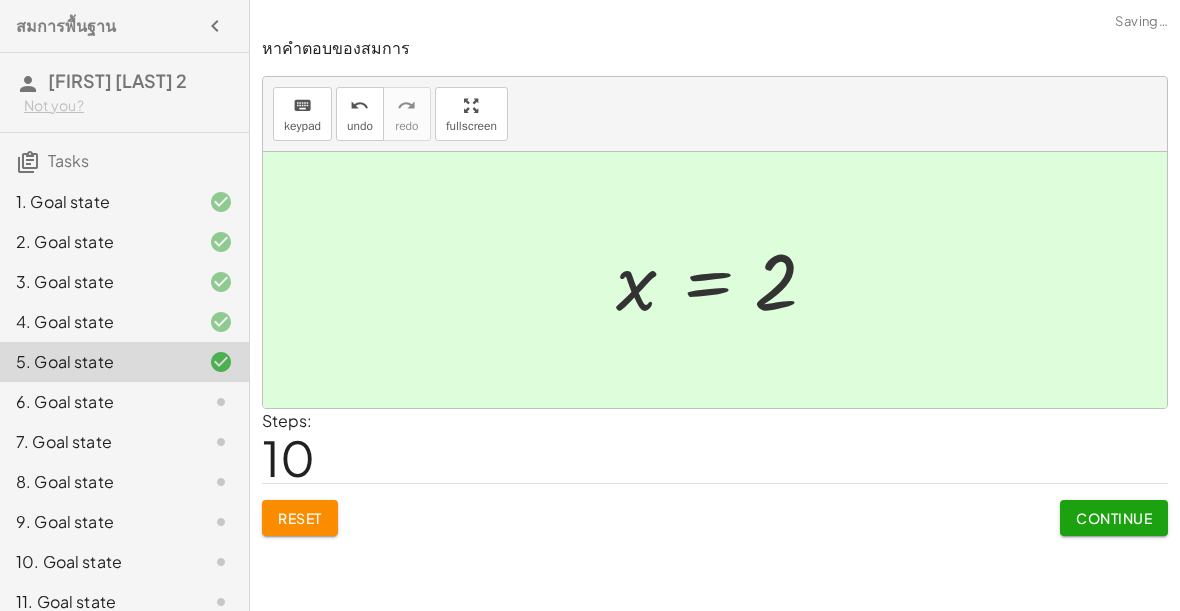 click on "หาคำตอบของสมการ keyboard keypad undo undo redo redo fullscreen − 15 − x = - 17 − 15 − x + 17 = − 17 + 17 − 15 − x + 17 = 0 + 2 − x = 0 + 2 − x − 2 = + 0 − 2 + 2 − 2 − x = + 0 − 2 + 0 − x = + 0 − 2 - x = + 0 − 2 - x = - 2 · - x · - 1 = · - 2 · - 1 · - x · - 1 = 2 x = 2 × Steps: 10 Reset Continue" 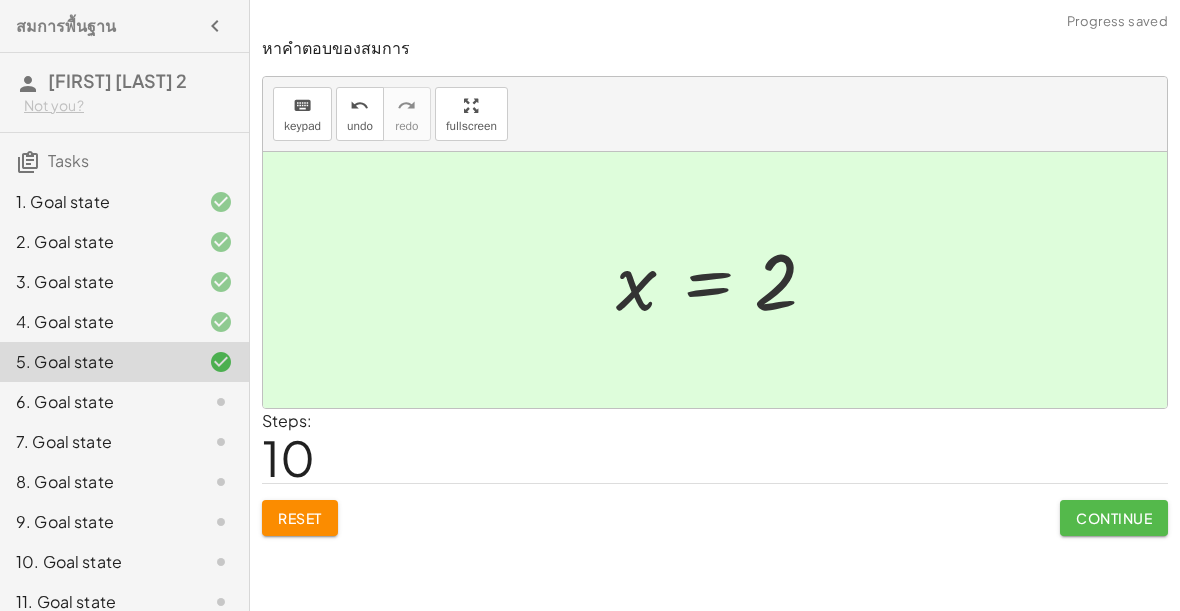 click on "Continue" 